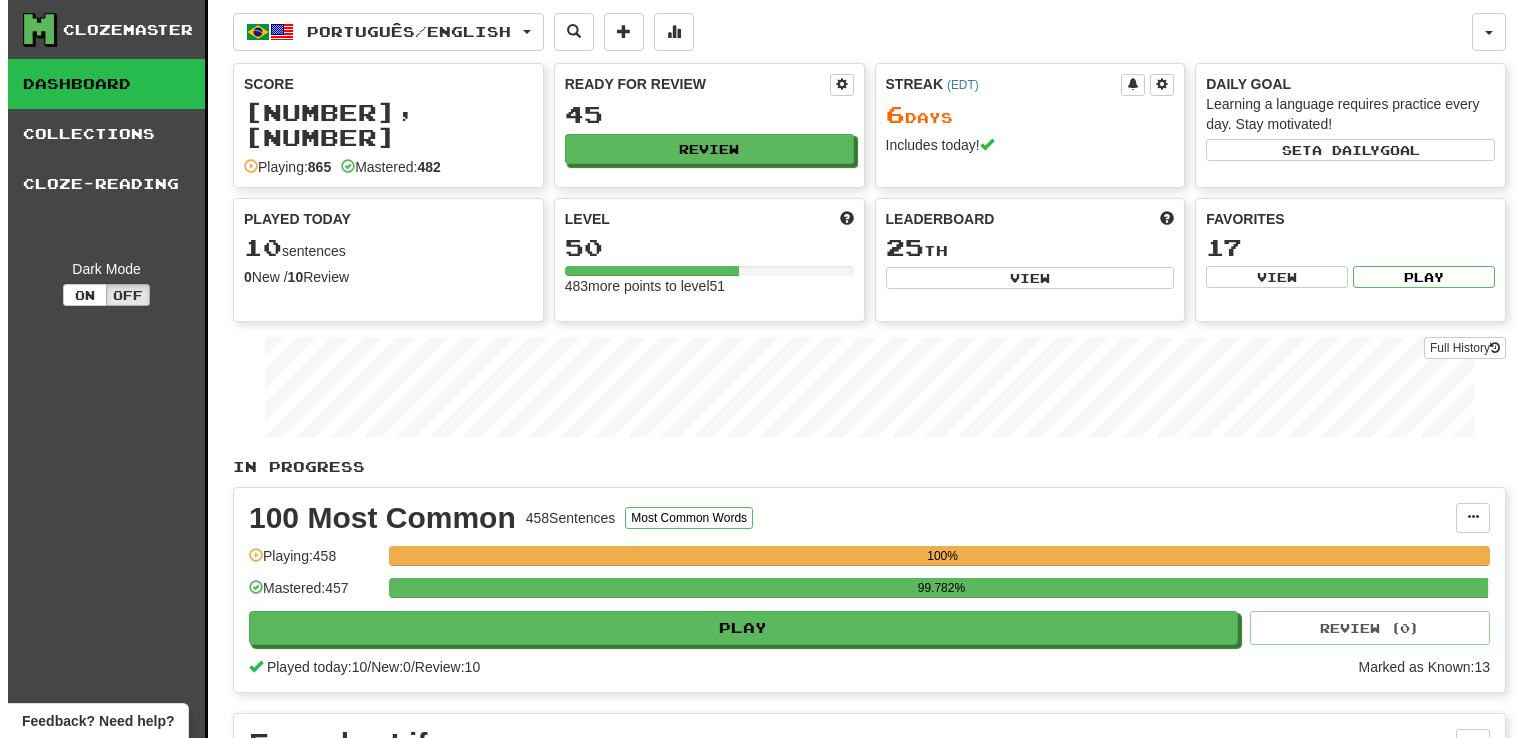 scroll, scrollTop: 0, scrollLeft: 0, axis: both 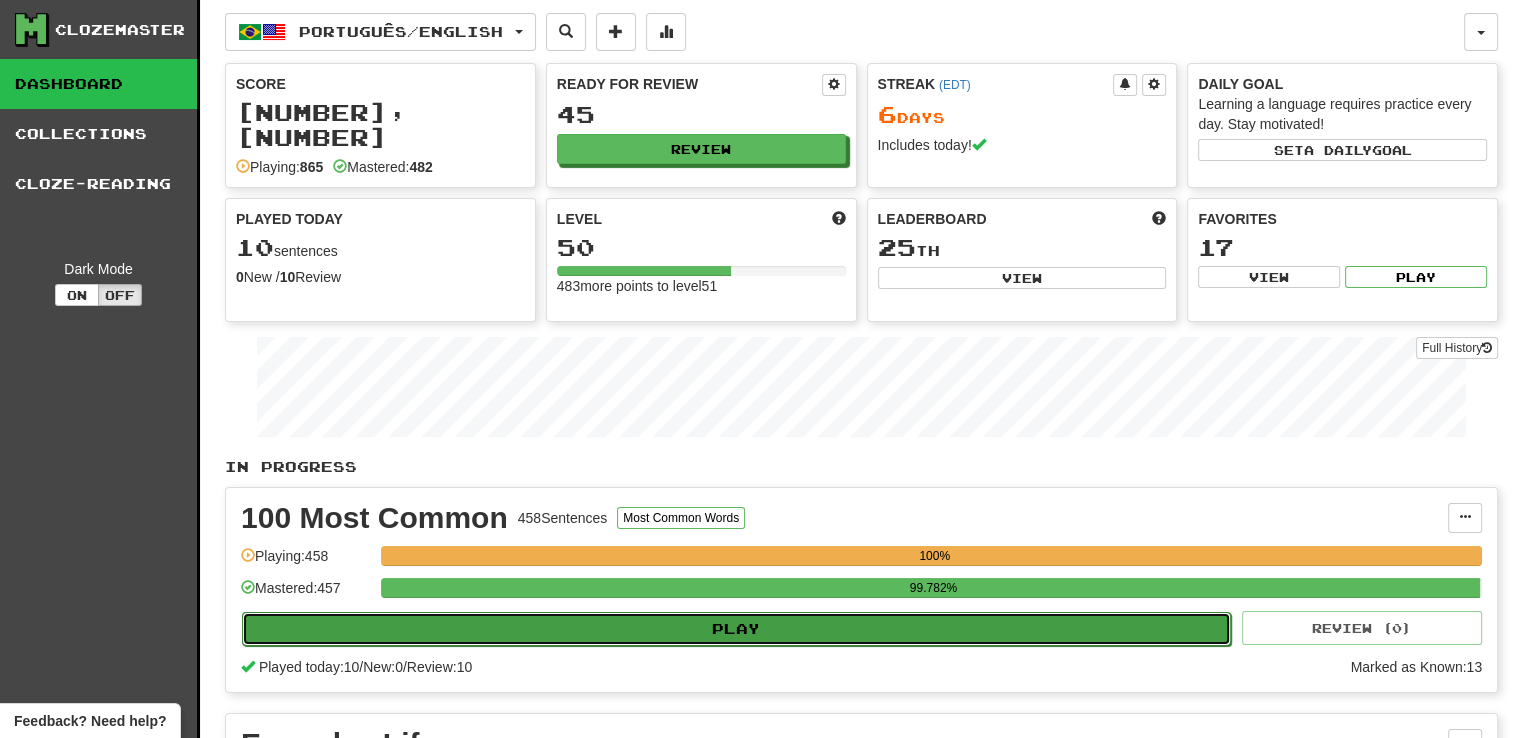 click on "Play" at bounding box center (736, 629) 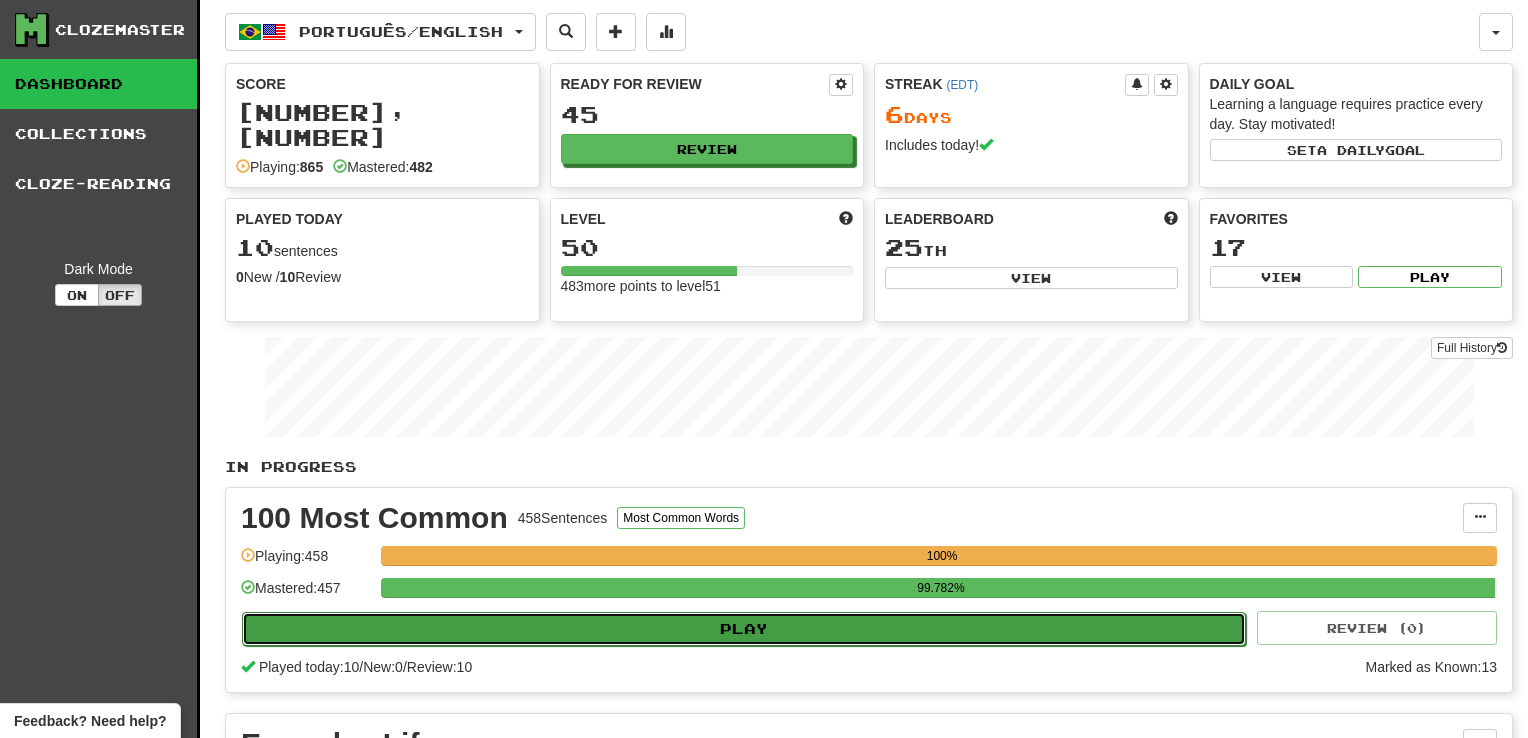 select on "**" 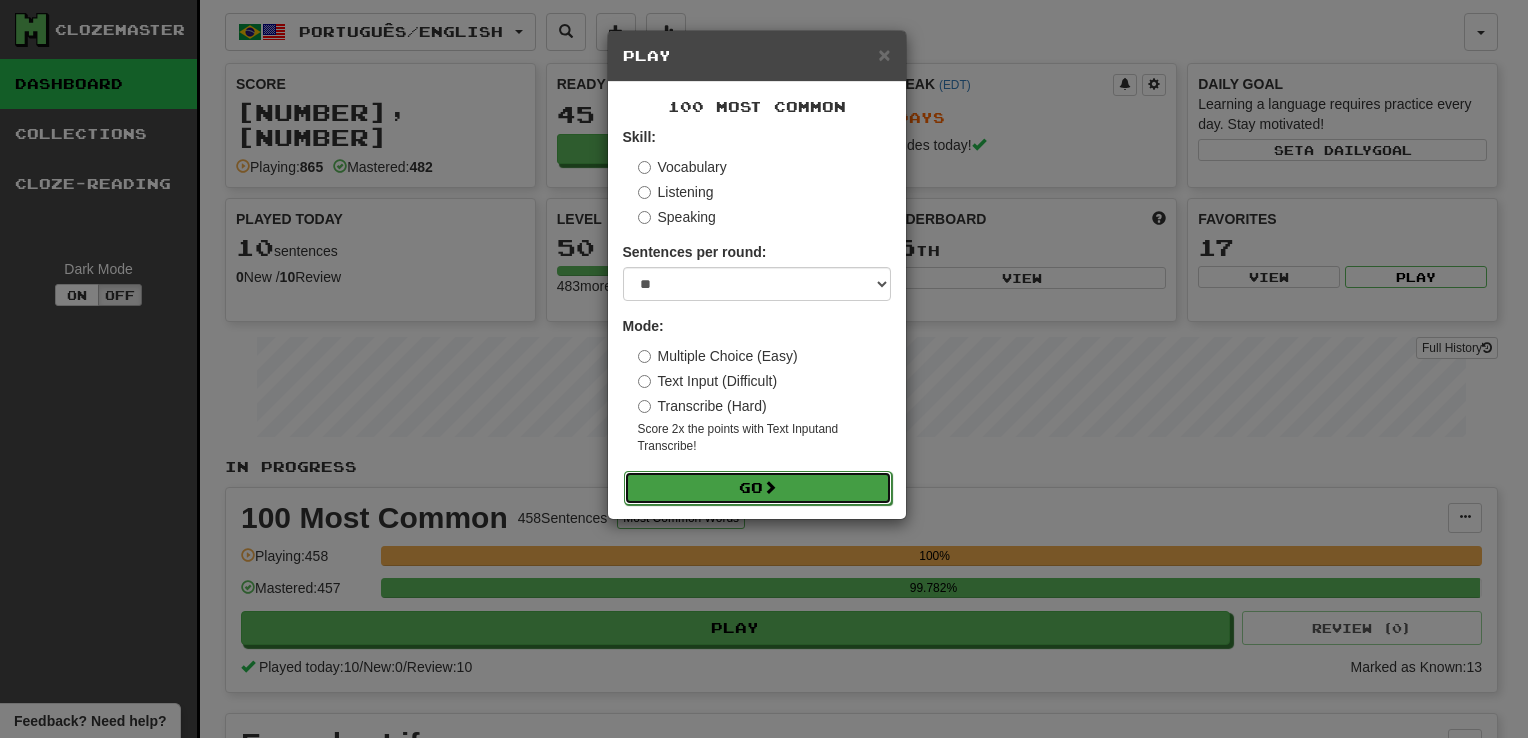 click on "Go" at bounding box center [758, 488] 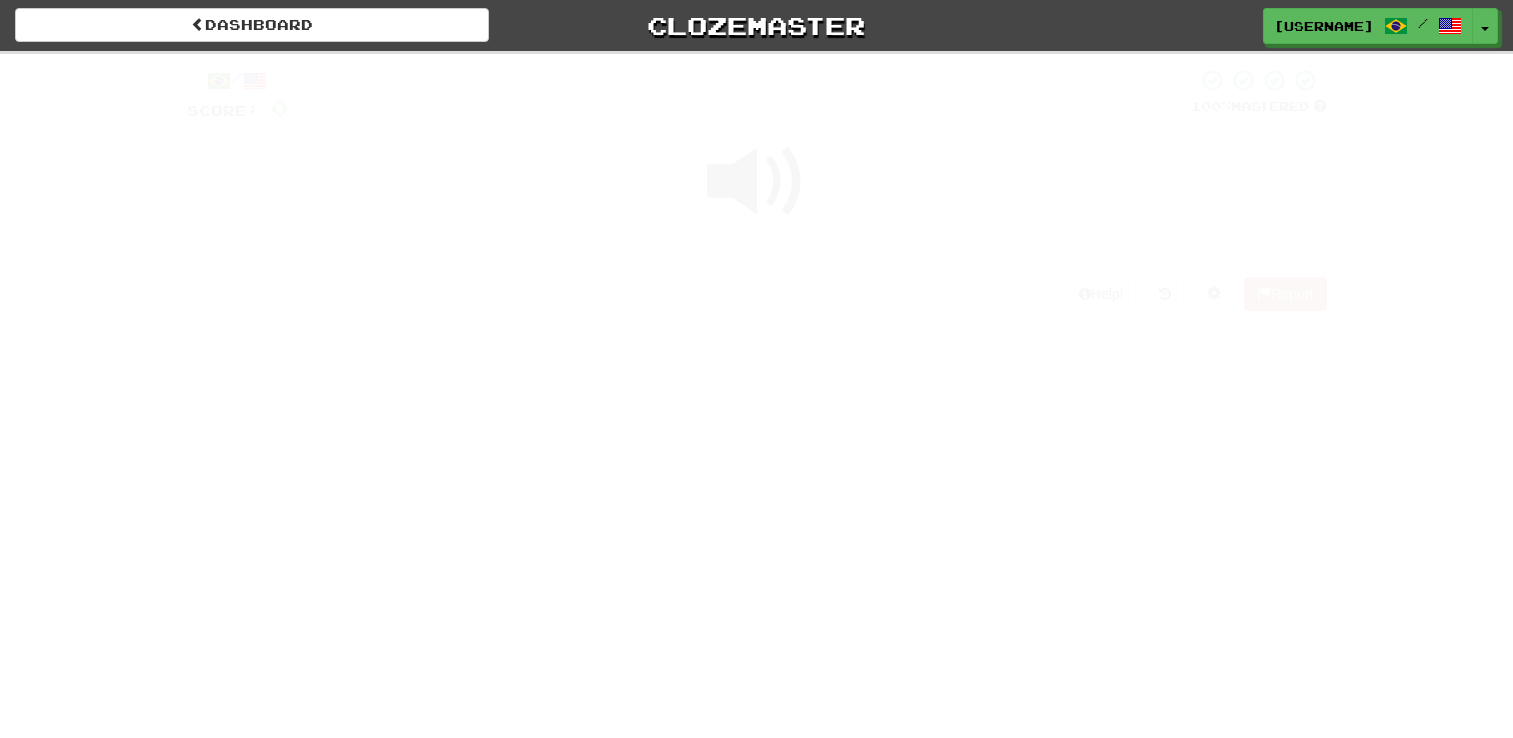 scroll, scrollTop: 0, scrollLeft: 0, axis: both 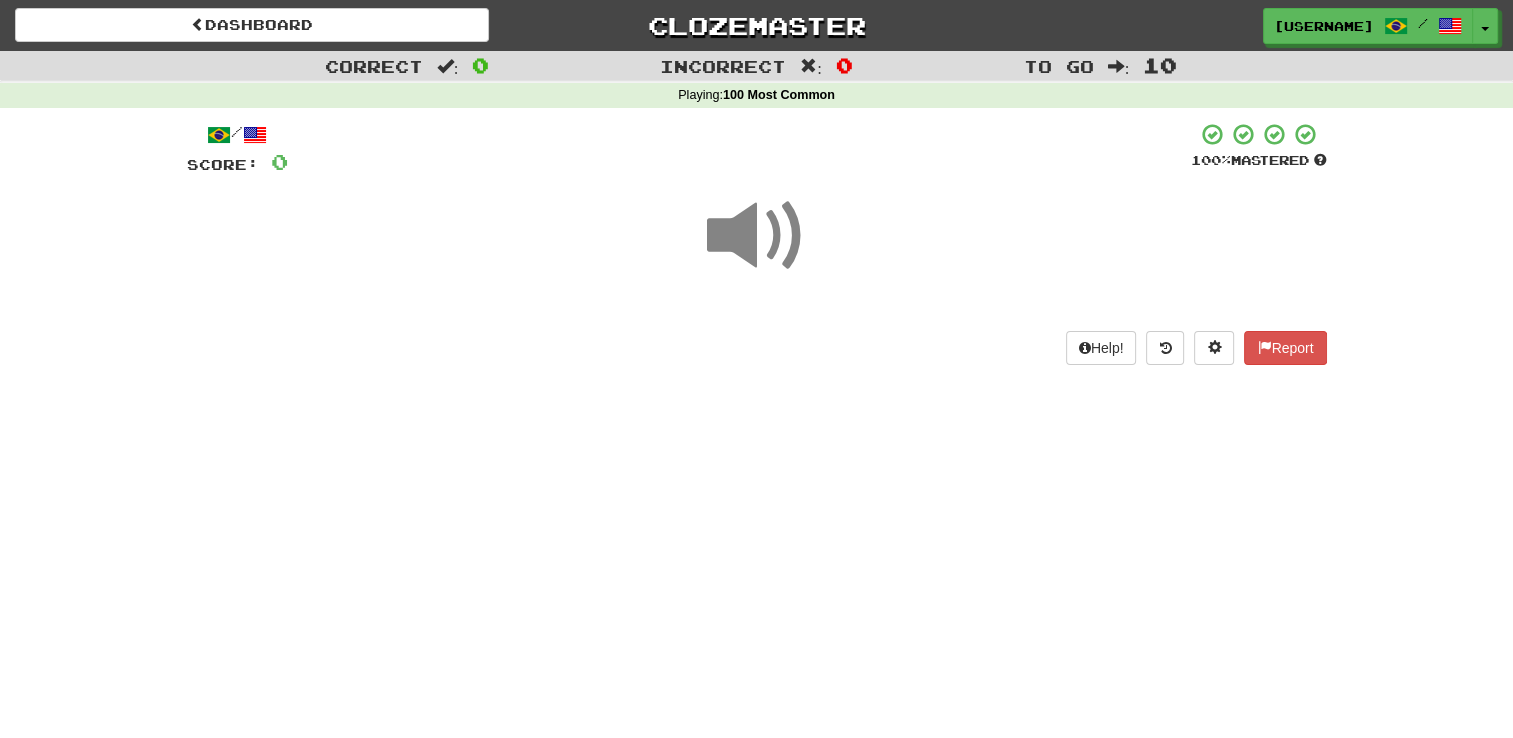 click at bounding box center (757, 236) 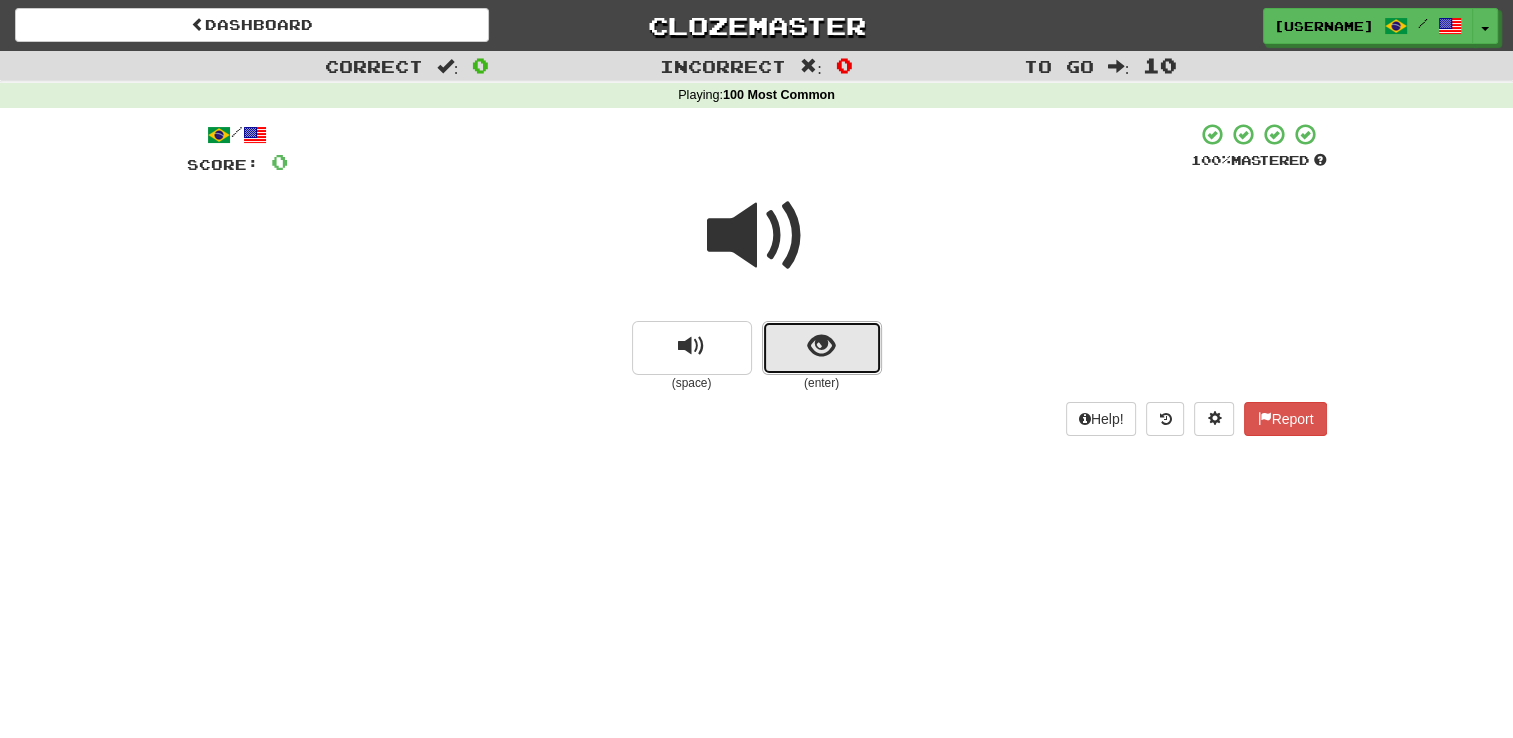 click at bounding box center [822, 348] 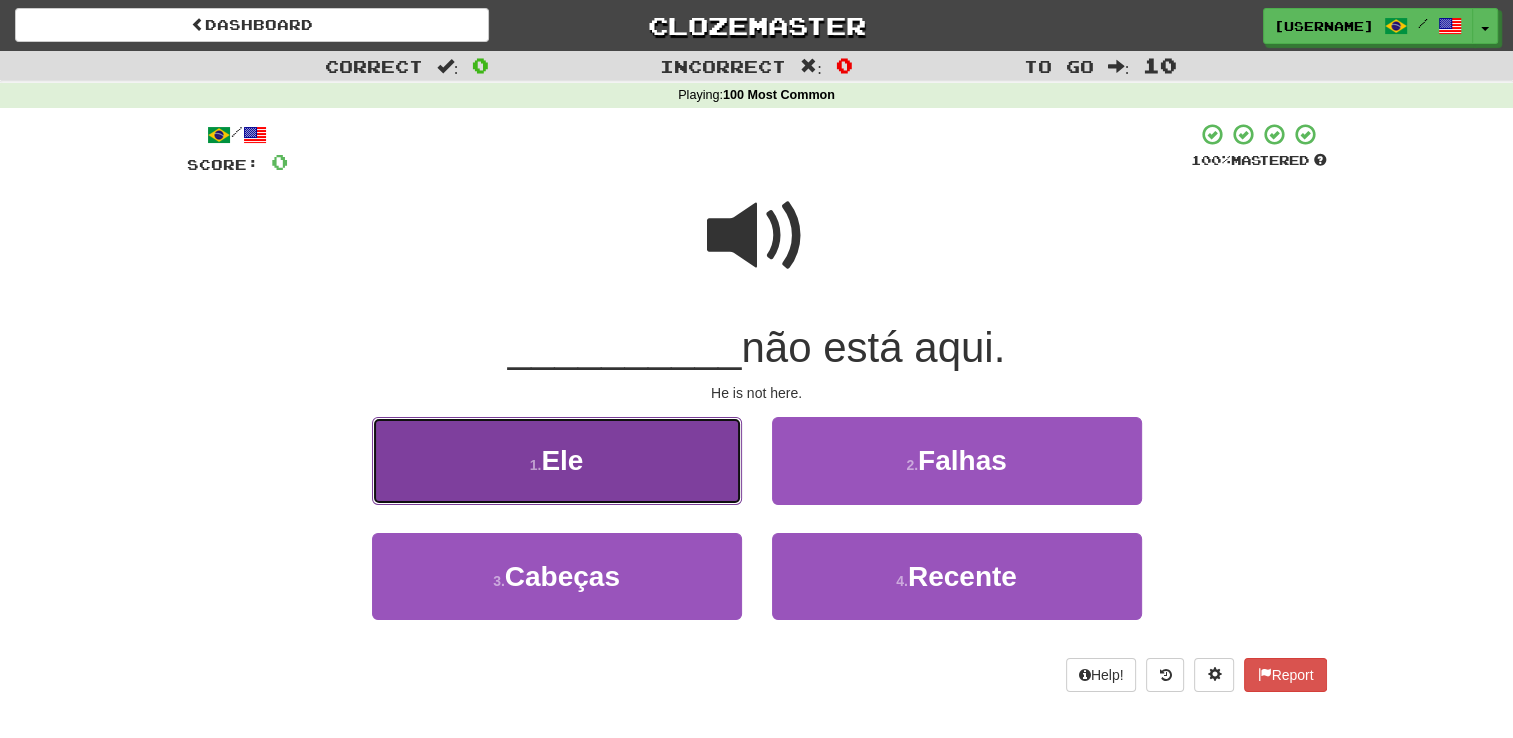 click on "1 .  Ele" at bounding box center (557, 460) 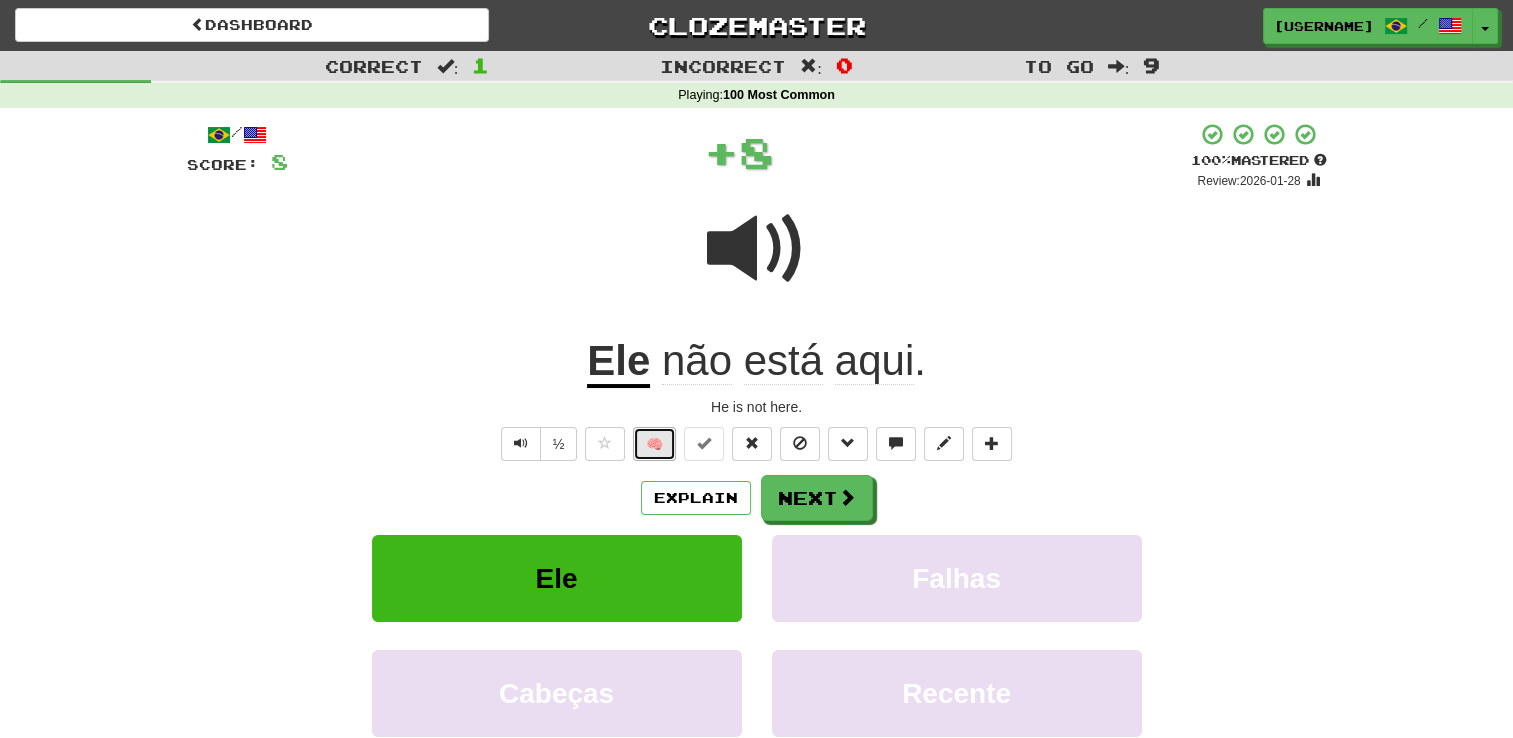 click on "🧠" at bounding box center (654, 444) 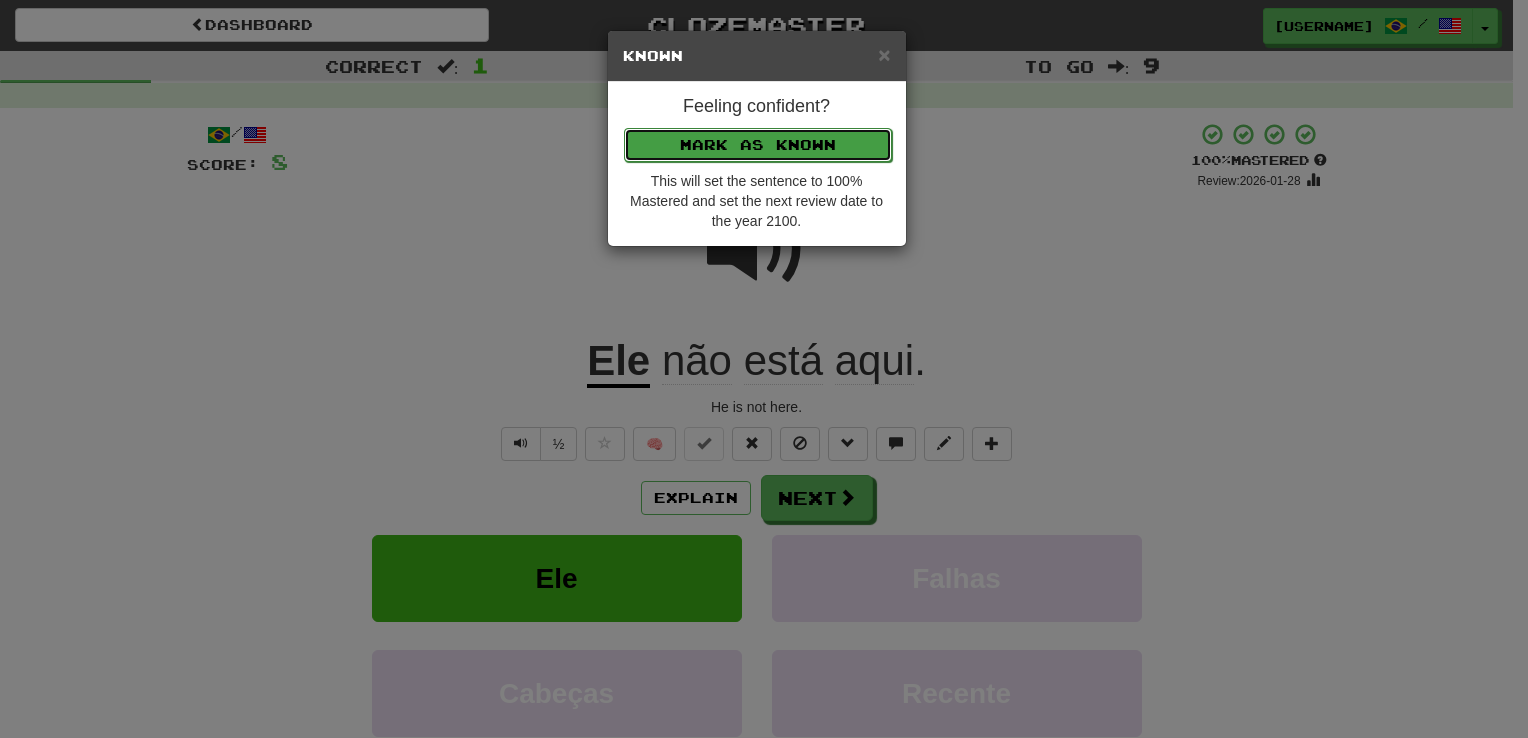 click on "Mark as Known" at bounding box center [758, 145] 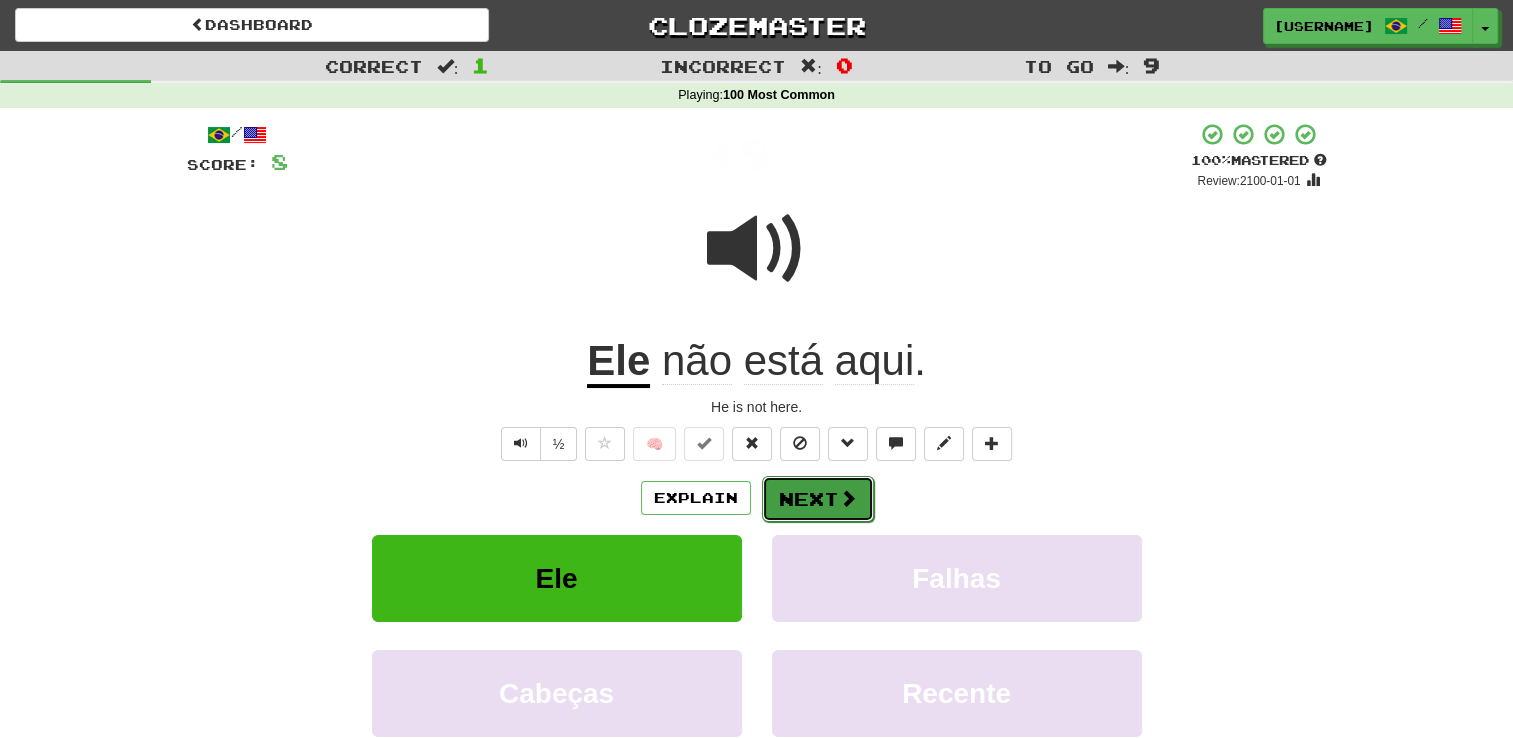 click on "Next" at bounding box center (818, 499) 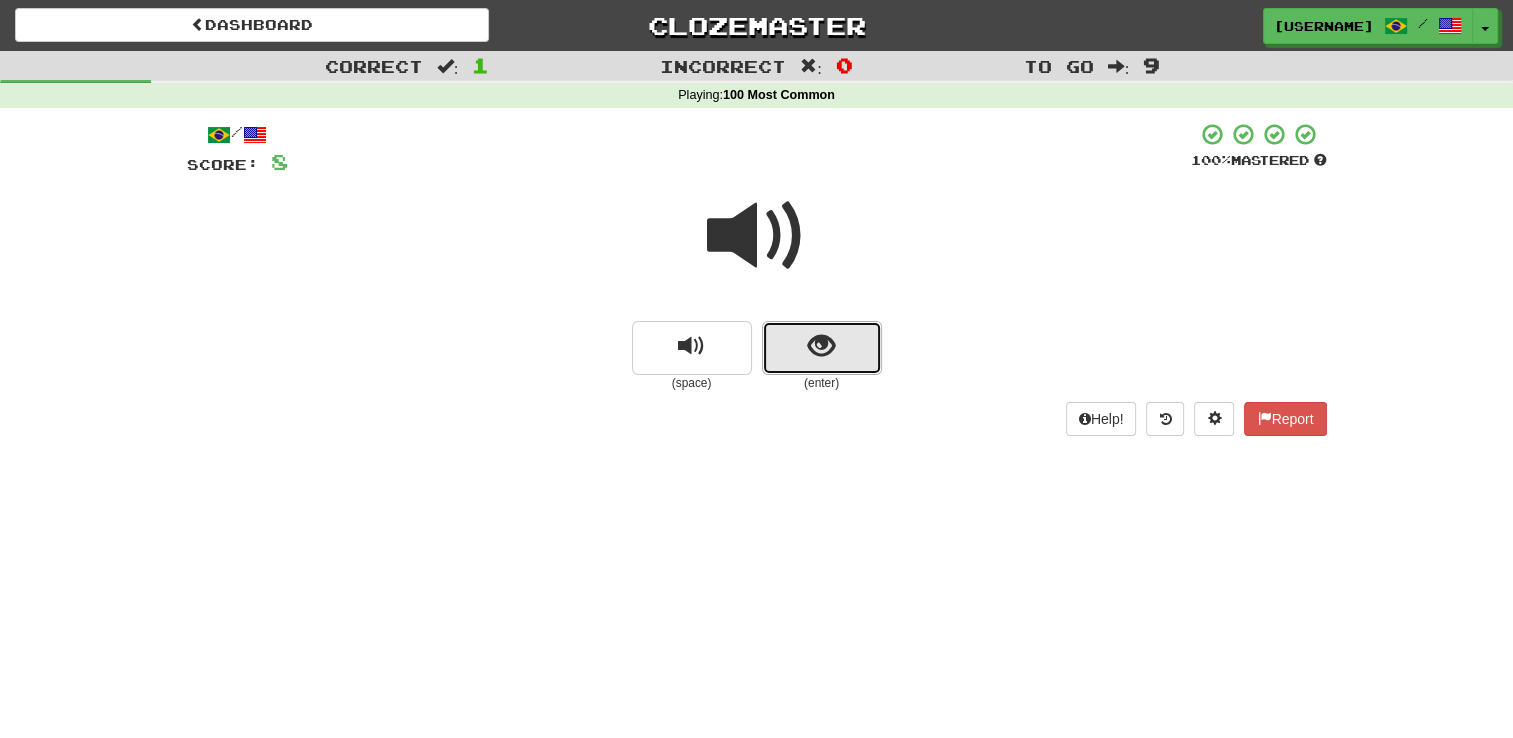 click at bounding box center [822, 348] 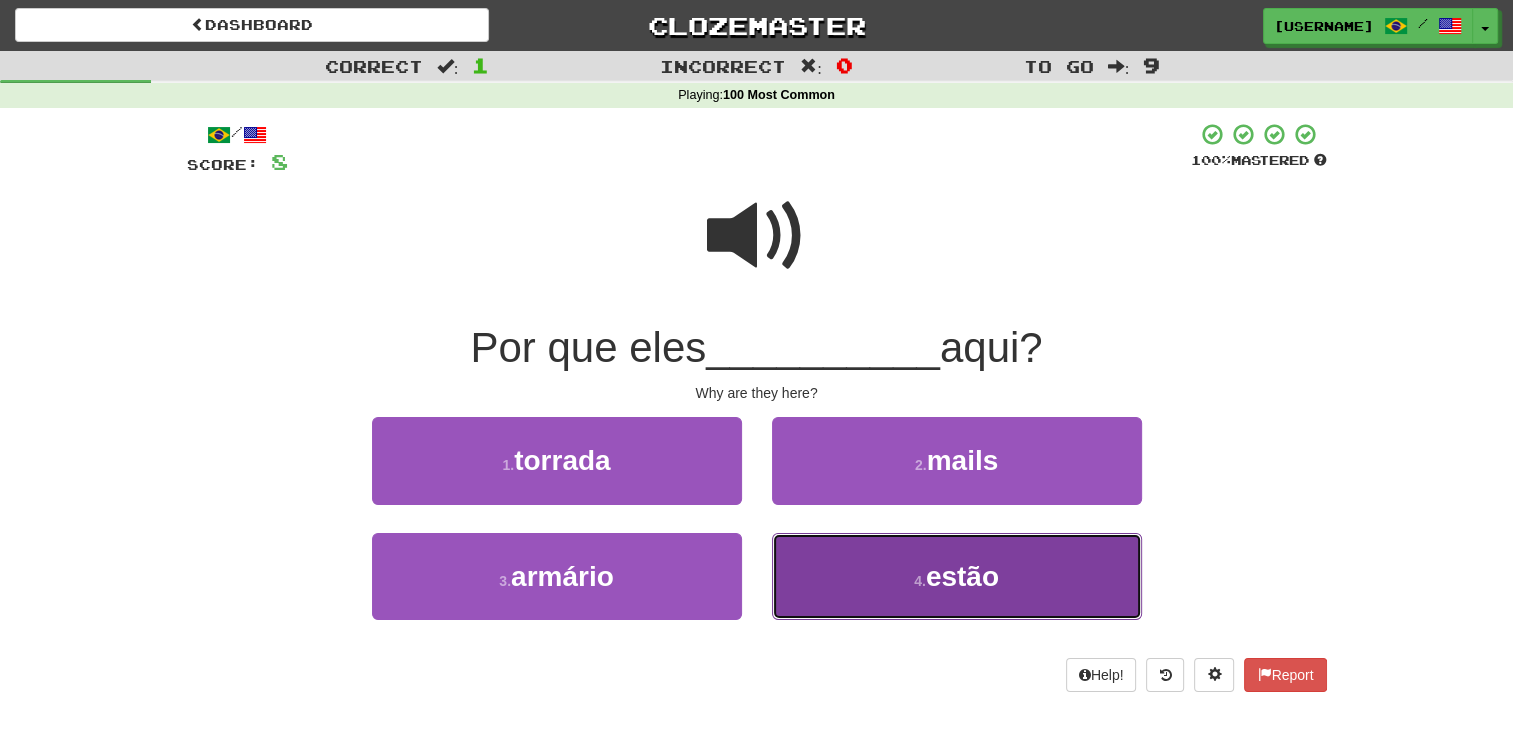 click on "4 .  estão" at bounding box center (957, 576) 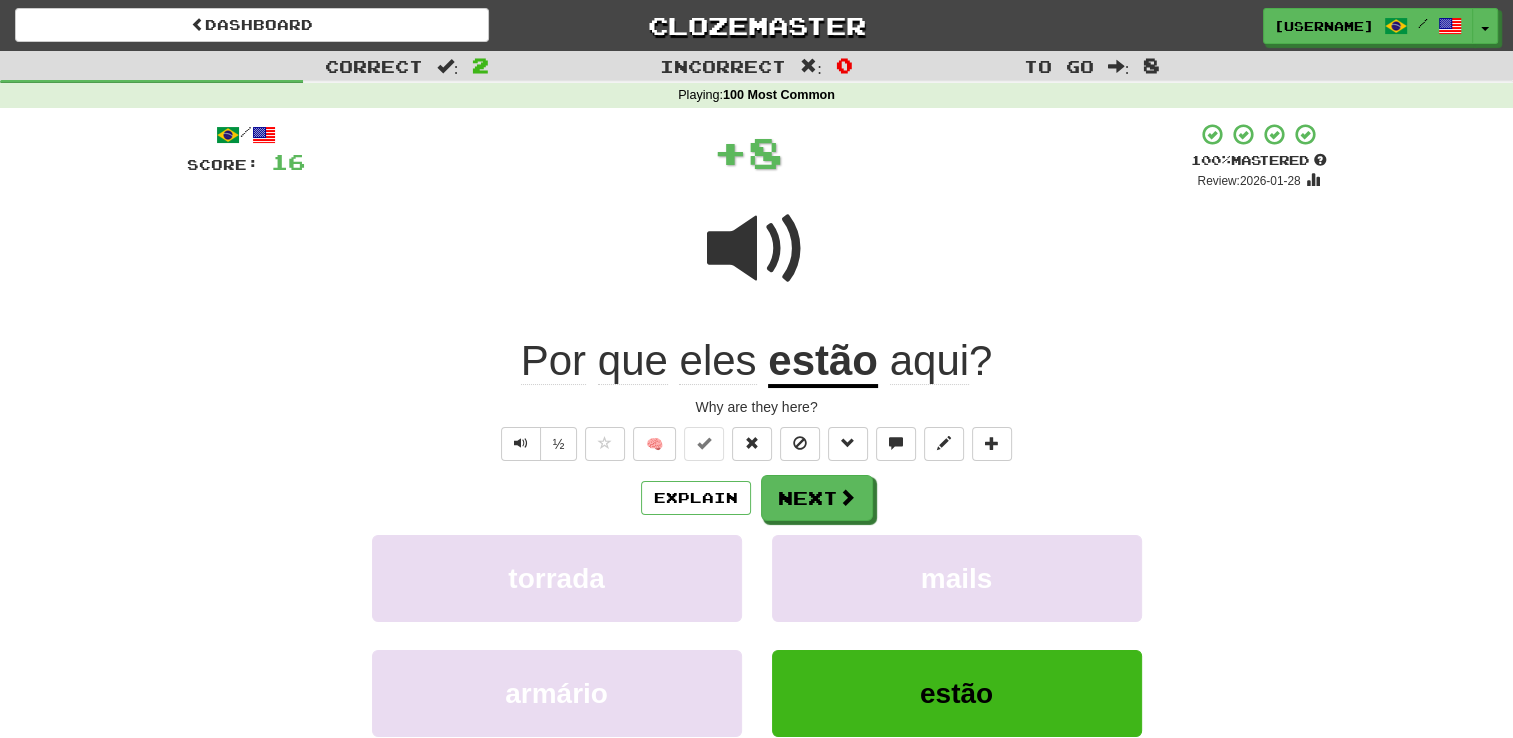 drag, startPoint x: 690, startPoint y: 435, endPoint x: 438, endPoint y: 397, distance: 254.84897 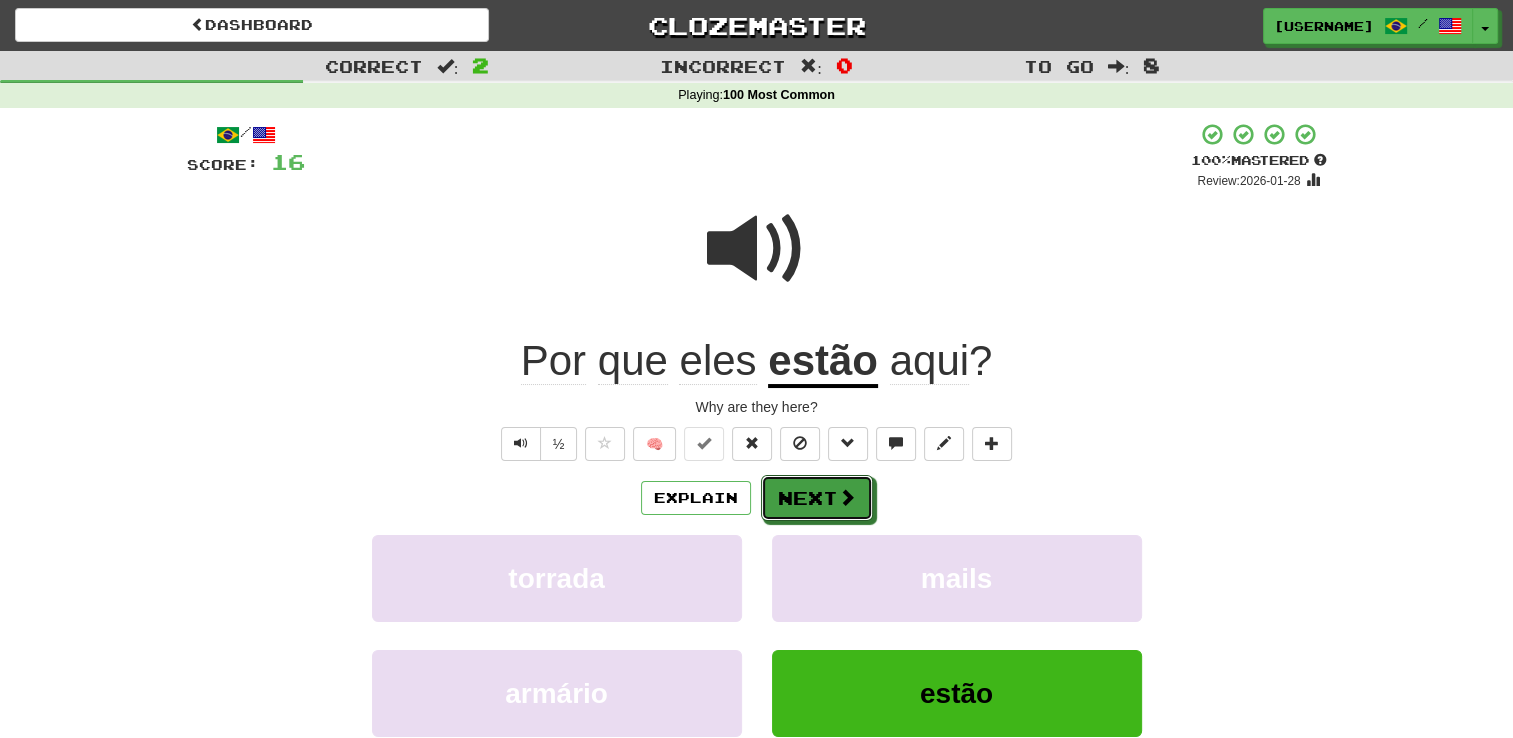click on "Next" at bounding box center [817, 498] 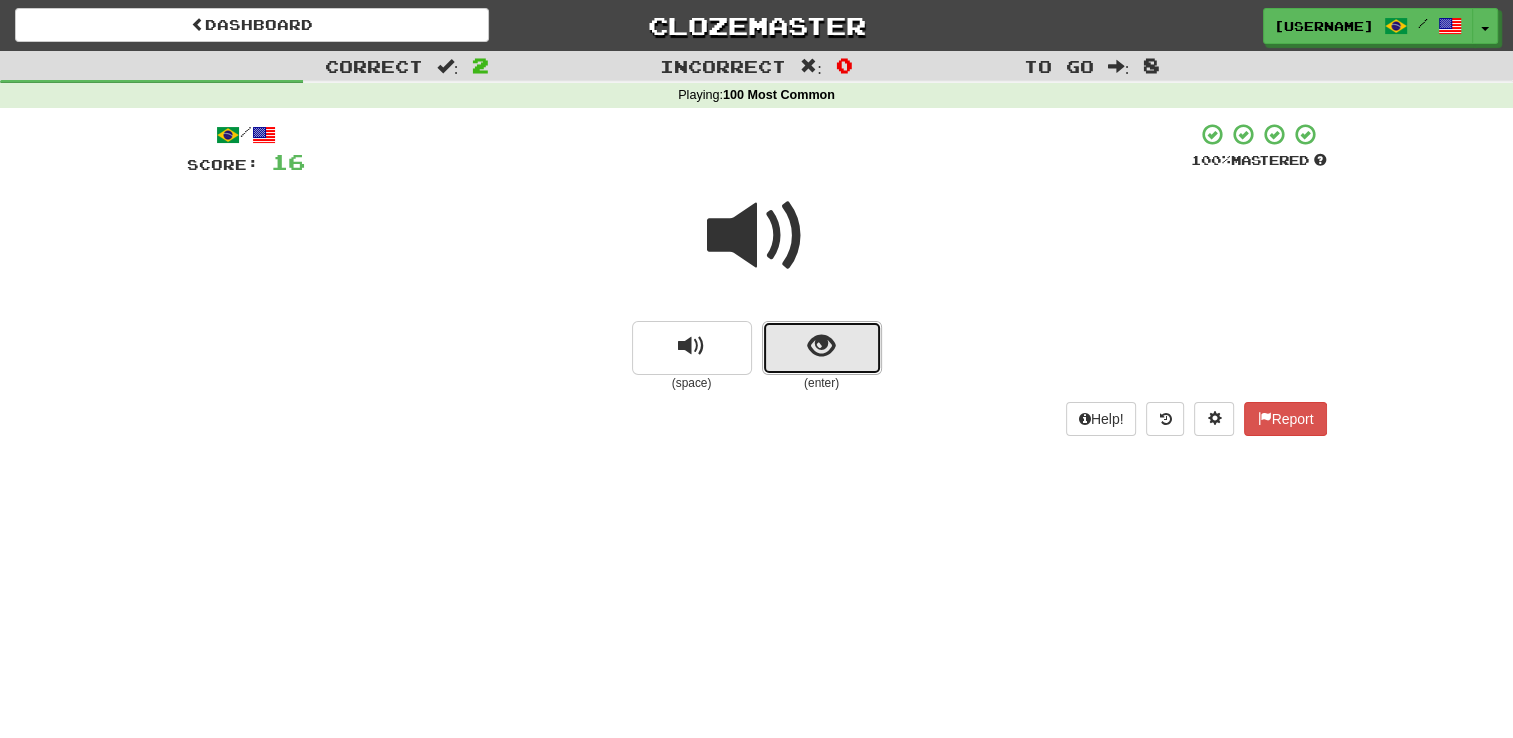 click at bounding box center [822, 348] 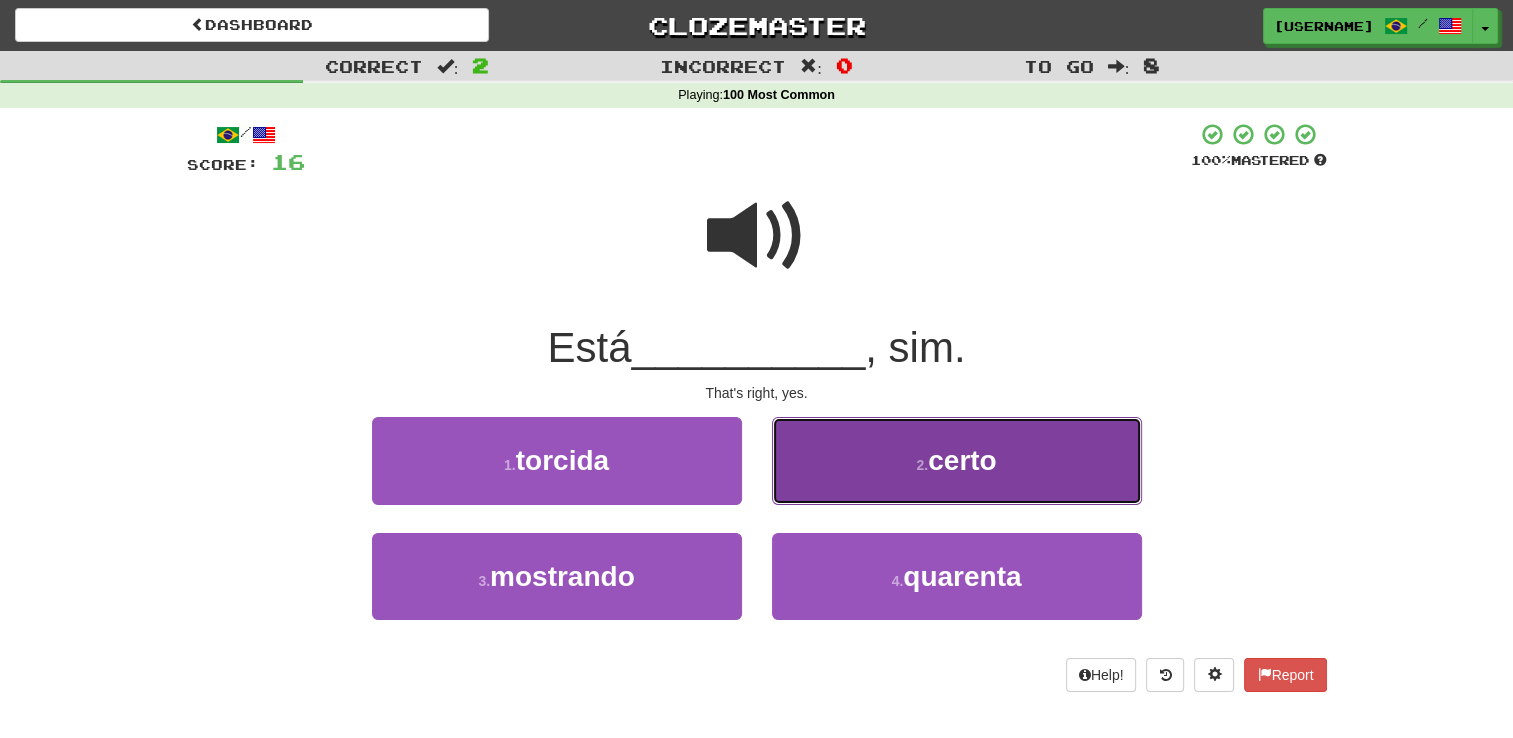 click on "2 .  certo" at bounding box center [957, 460] 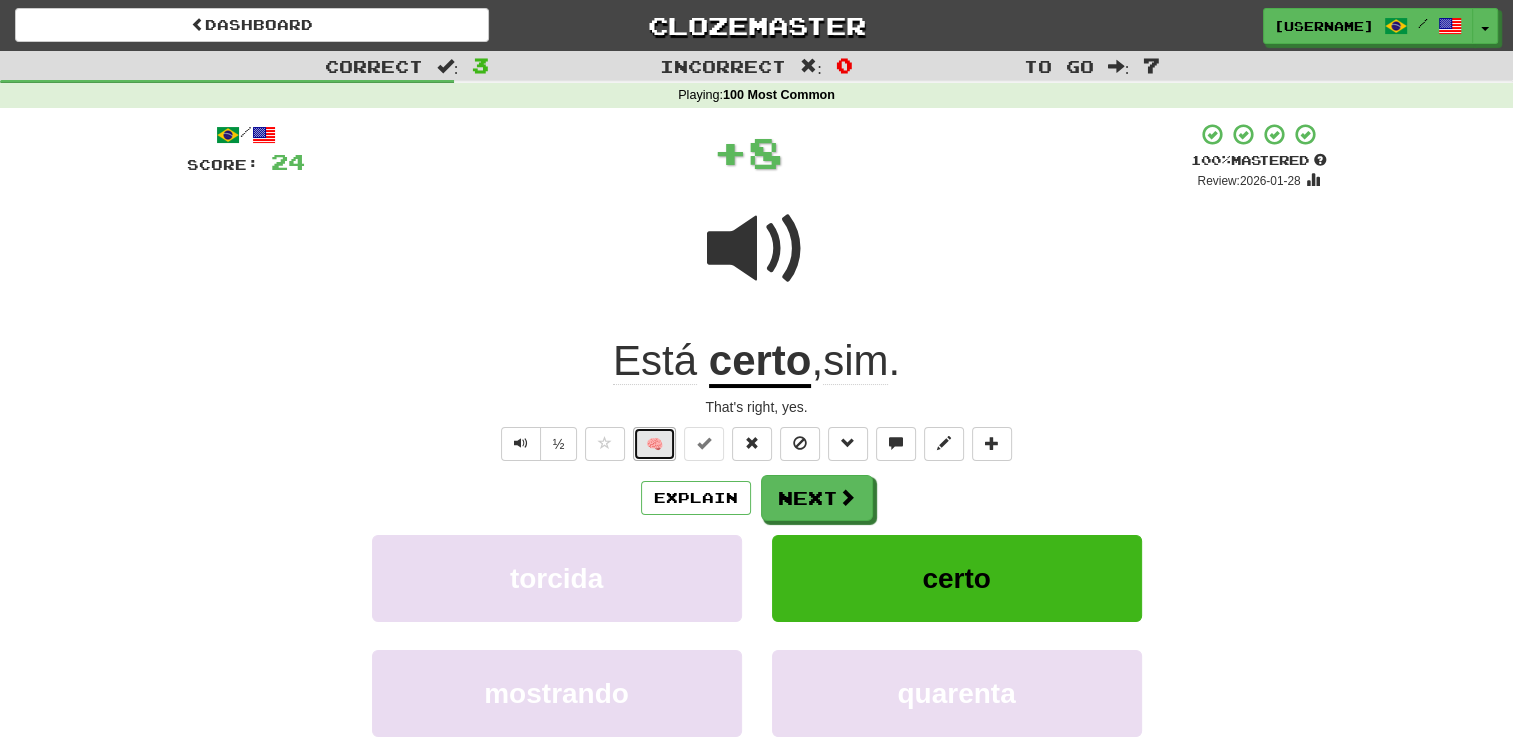 click on "🧠" at bounding box center [654, 444] 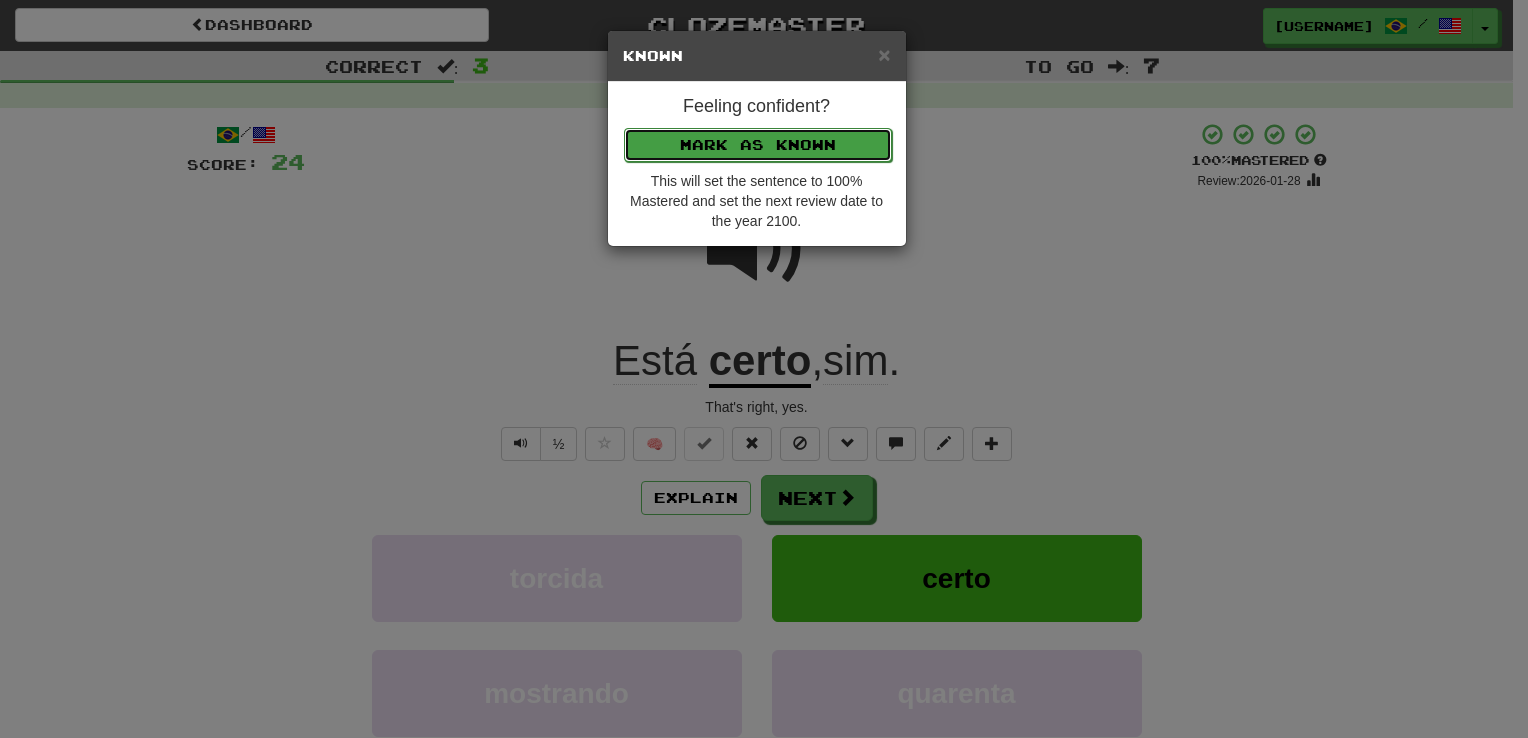 click on "Mark as Known" at bounding box center [758, 145] 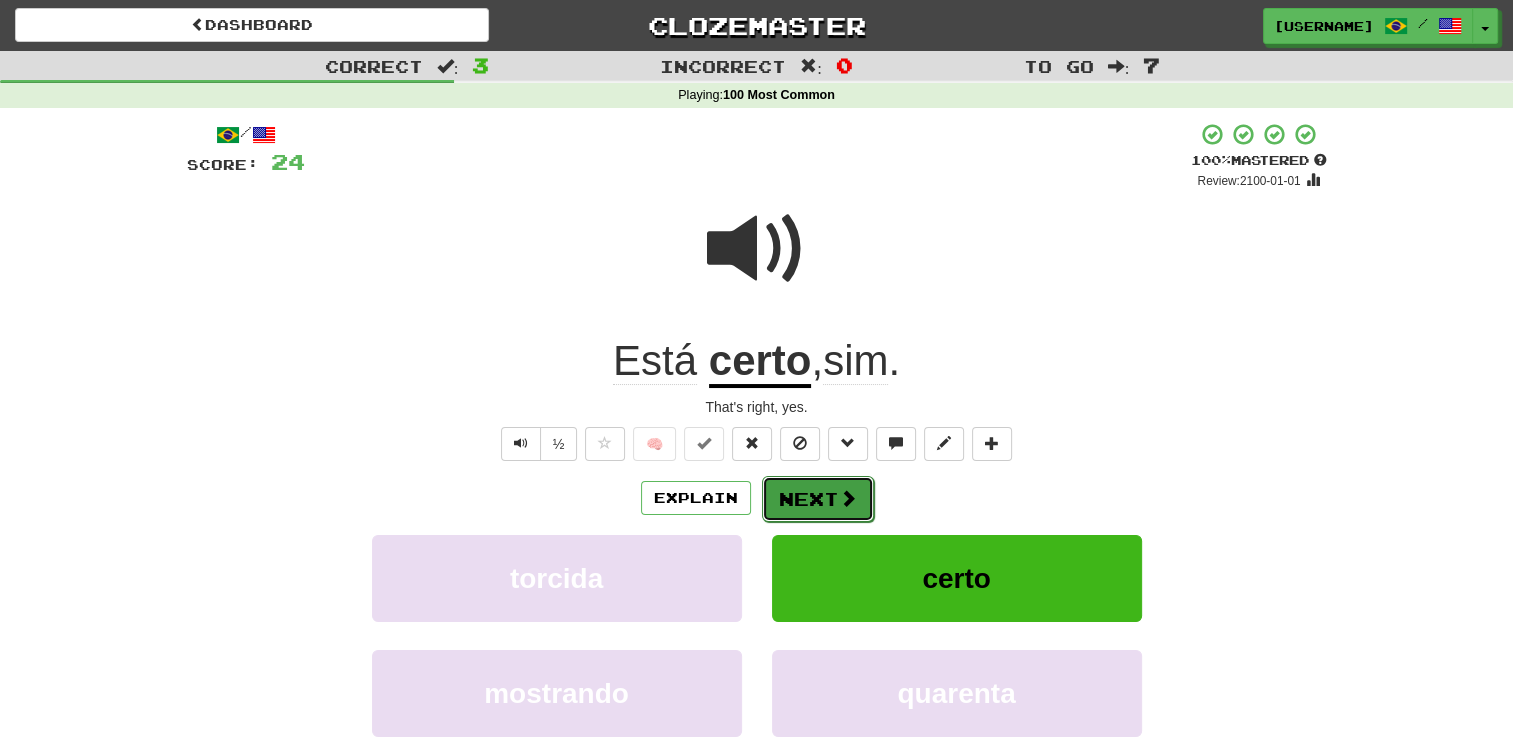 click on "Next" at bounding box center [818, 499] 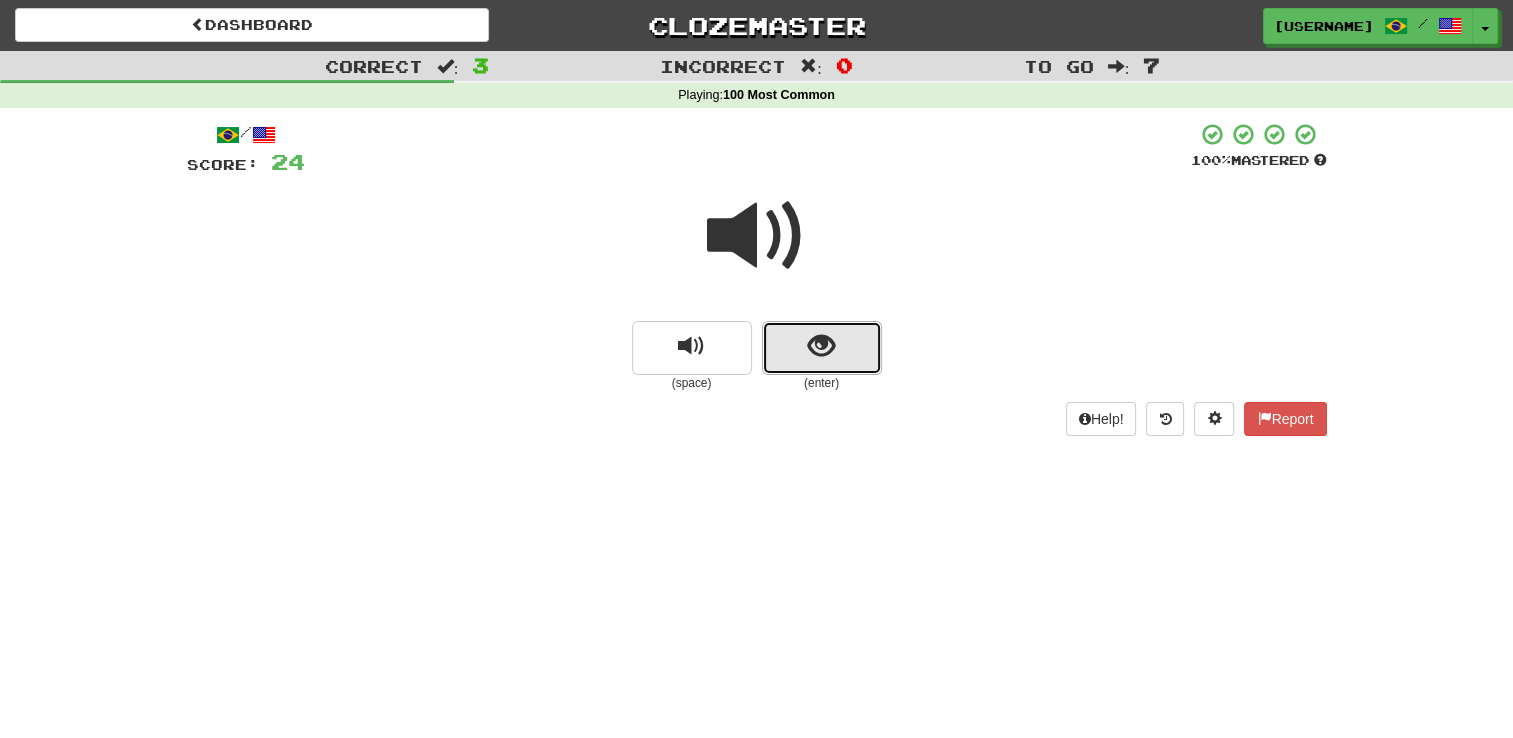 click at bounding box center (822, 348) 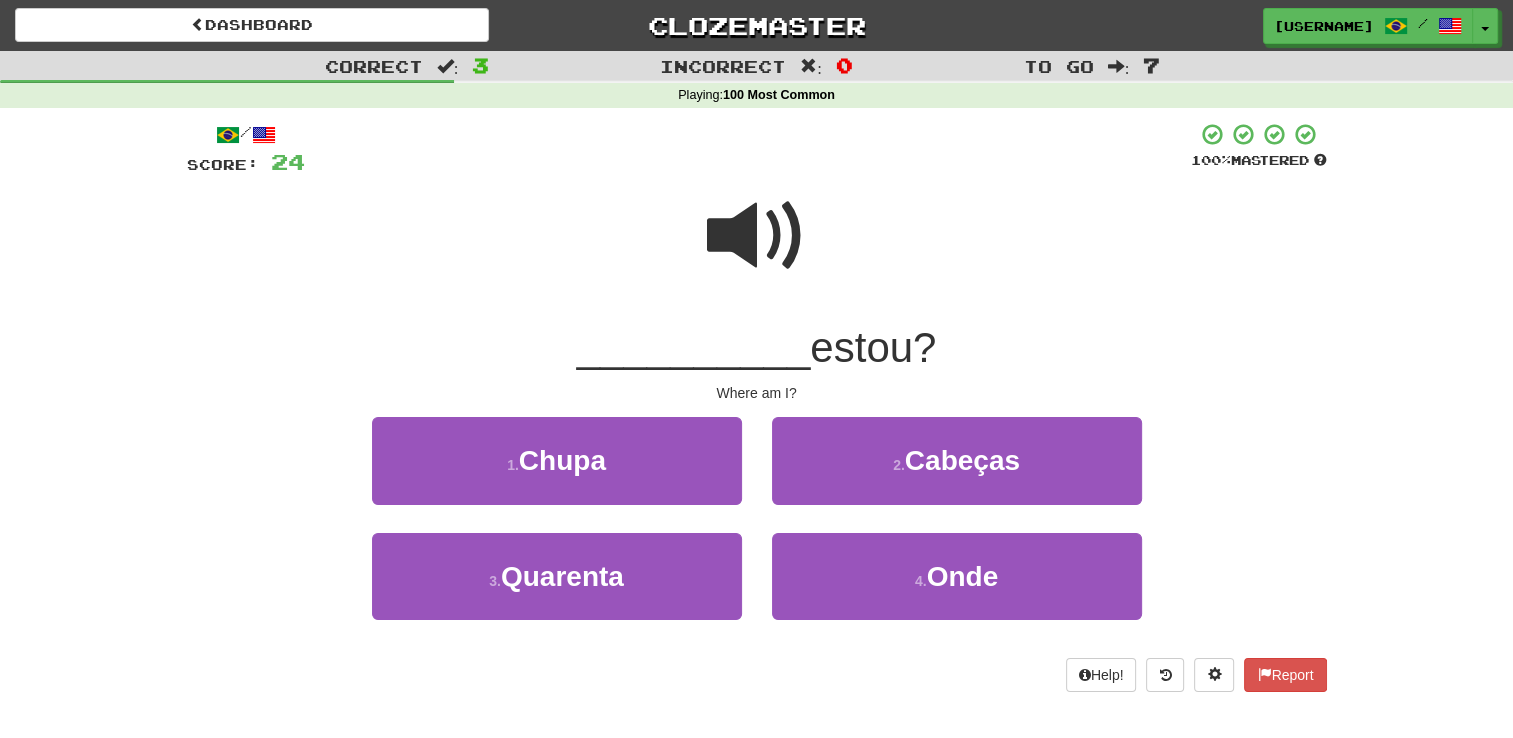 click at bounding box center [757, 236] 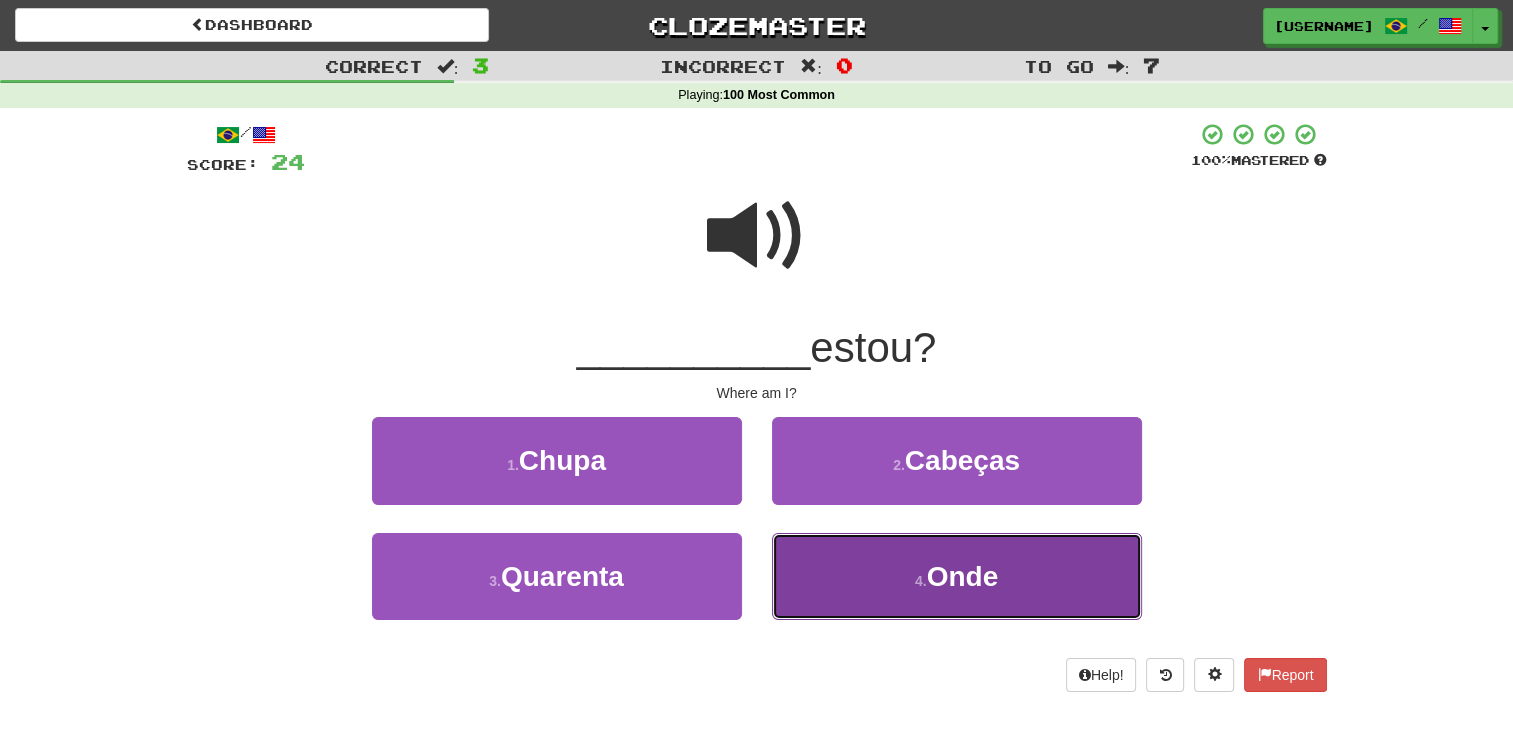 click on "4 .  Onde" at bounding box center [957, 576] 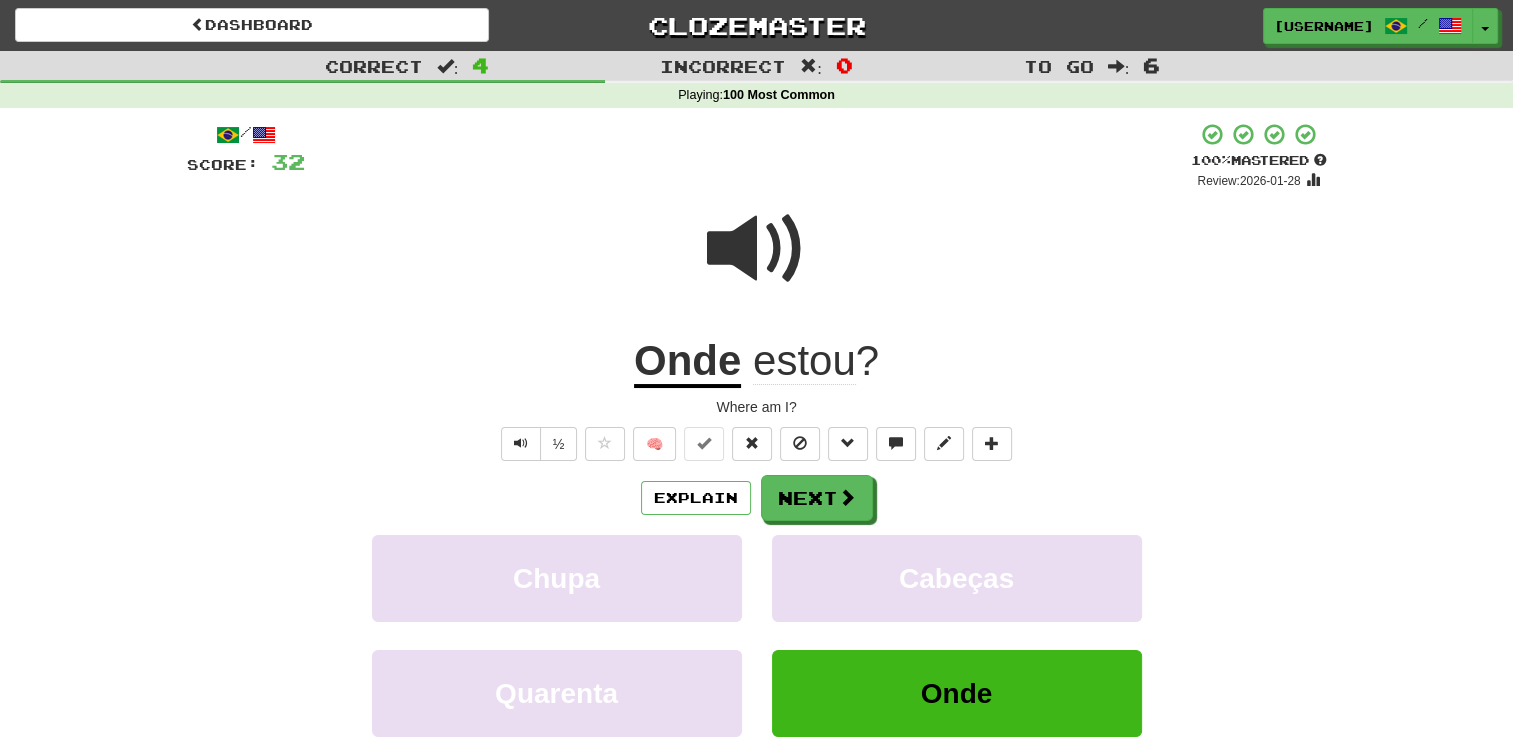 drag, startPoint x: 791, startPoint y: 486, endPoint x: 955, endPoint y: 514, distance: 166.37308 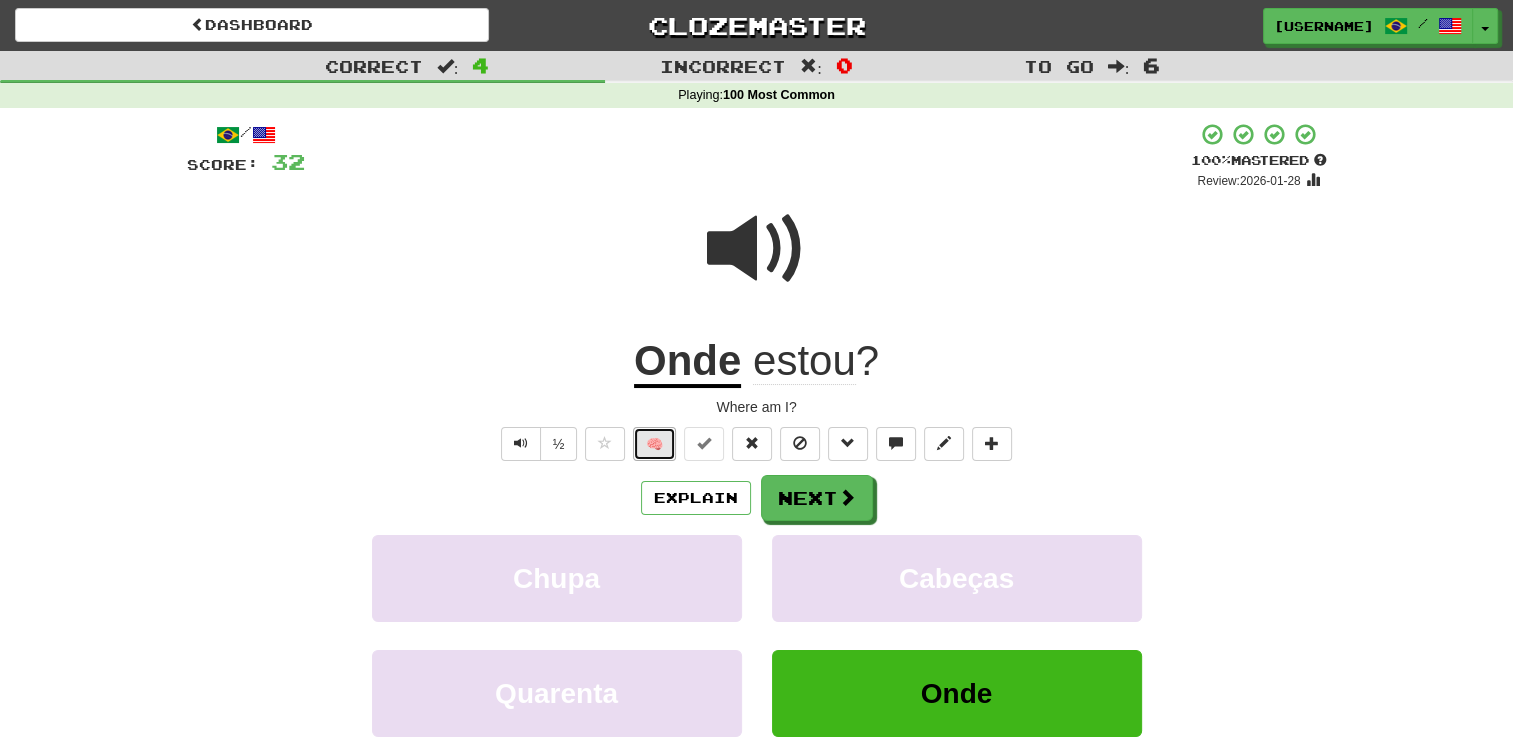 click on "🧠" at bounding box center [654, 444] 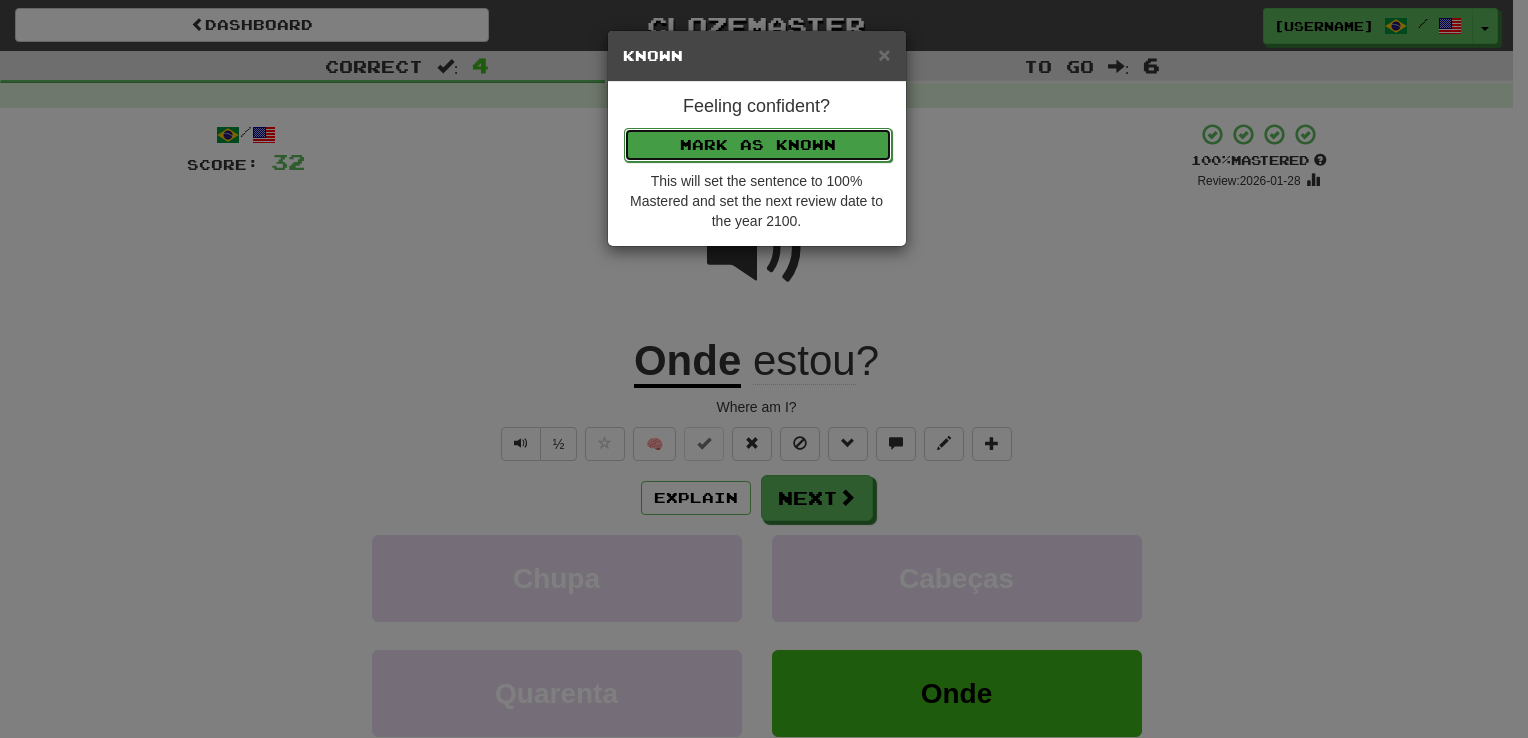 click on "Mark as Known" at bounding box center [758, 145] 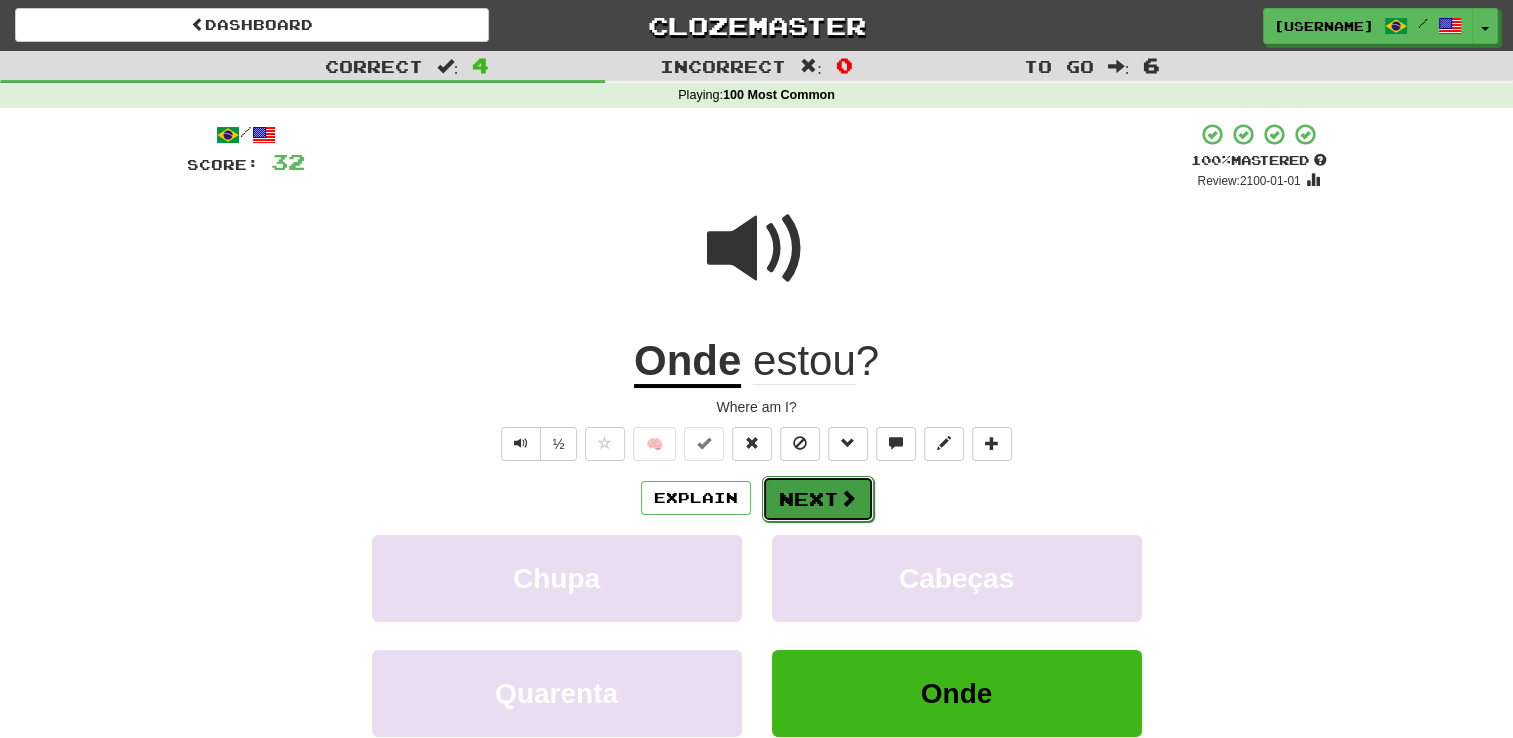 click on "Next" at bounding box center [818, 499] 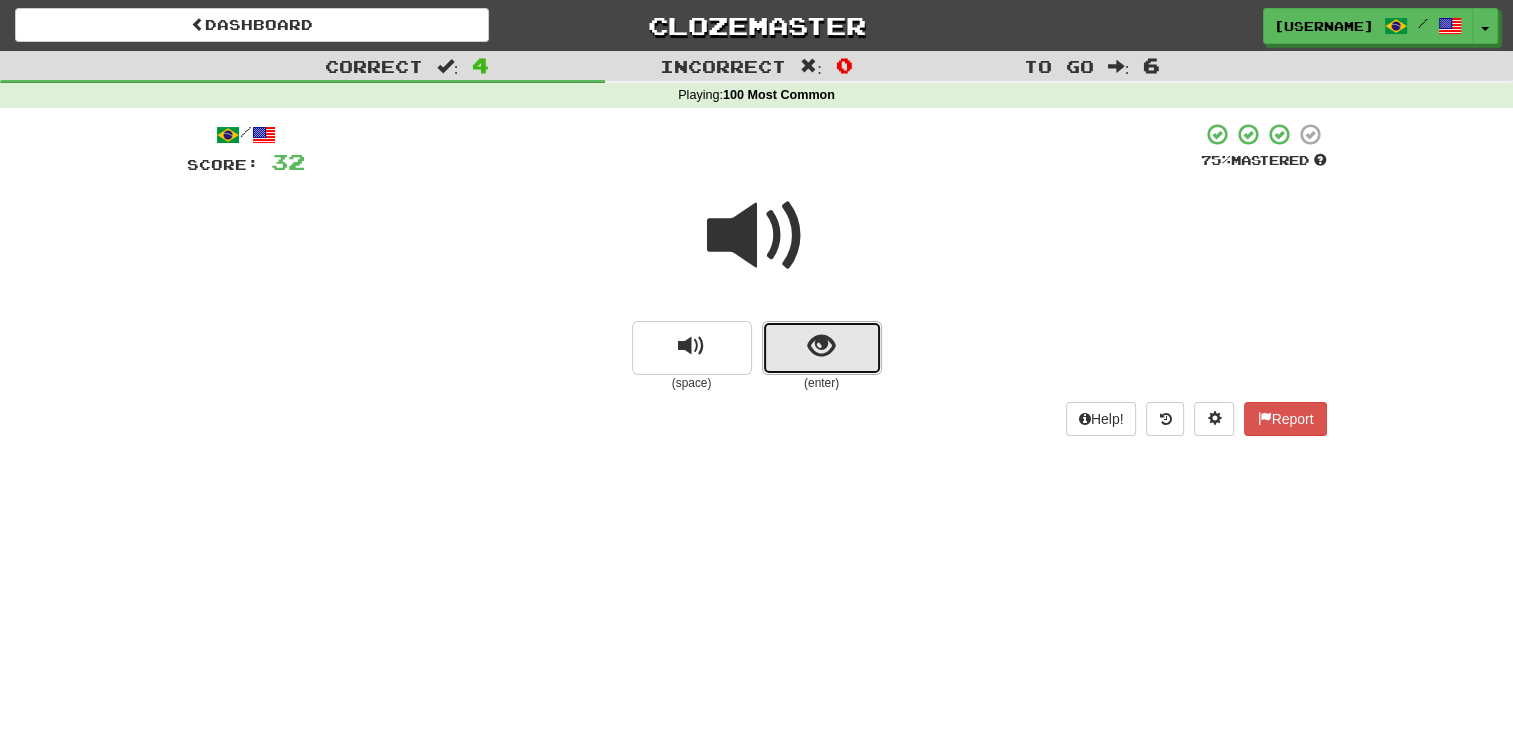 click at bounding box center (822, 348) 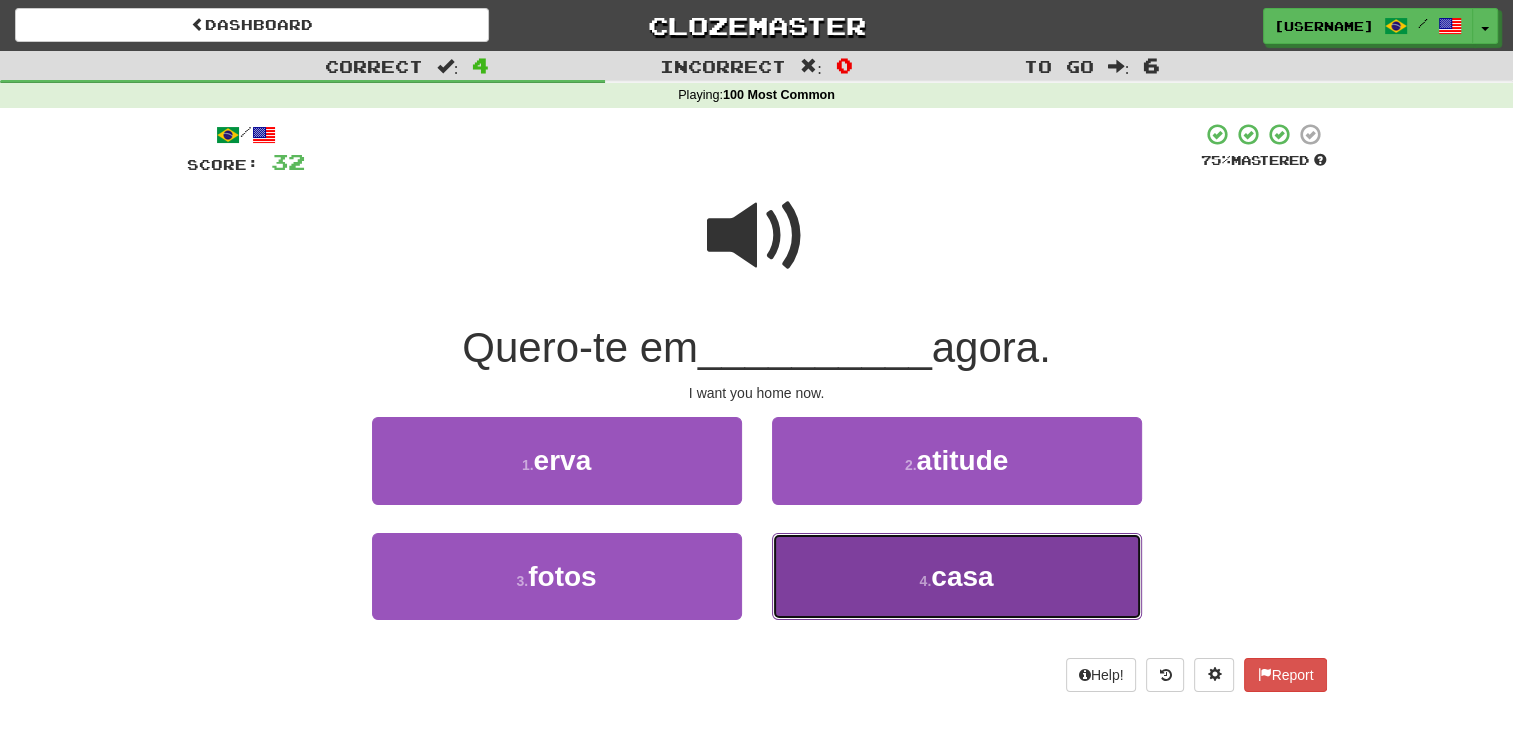 click on "4 .  casa" at bounding box center (957, 576) 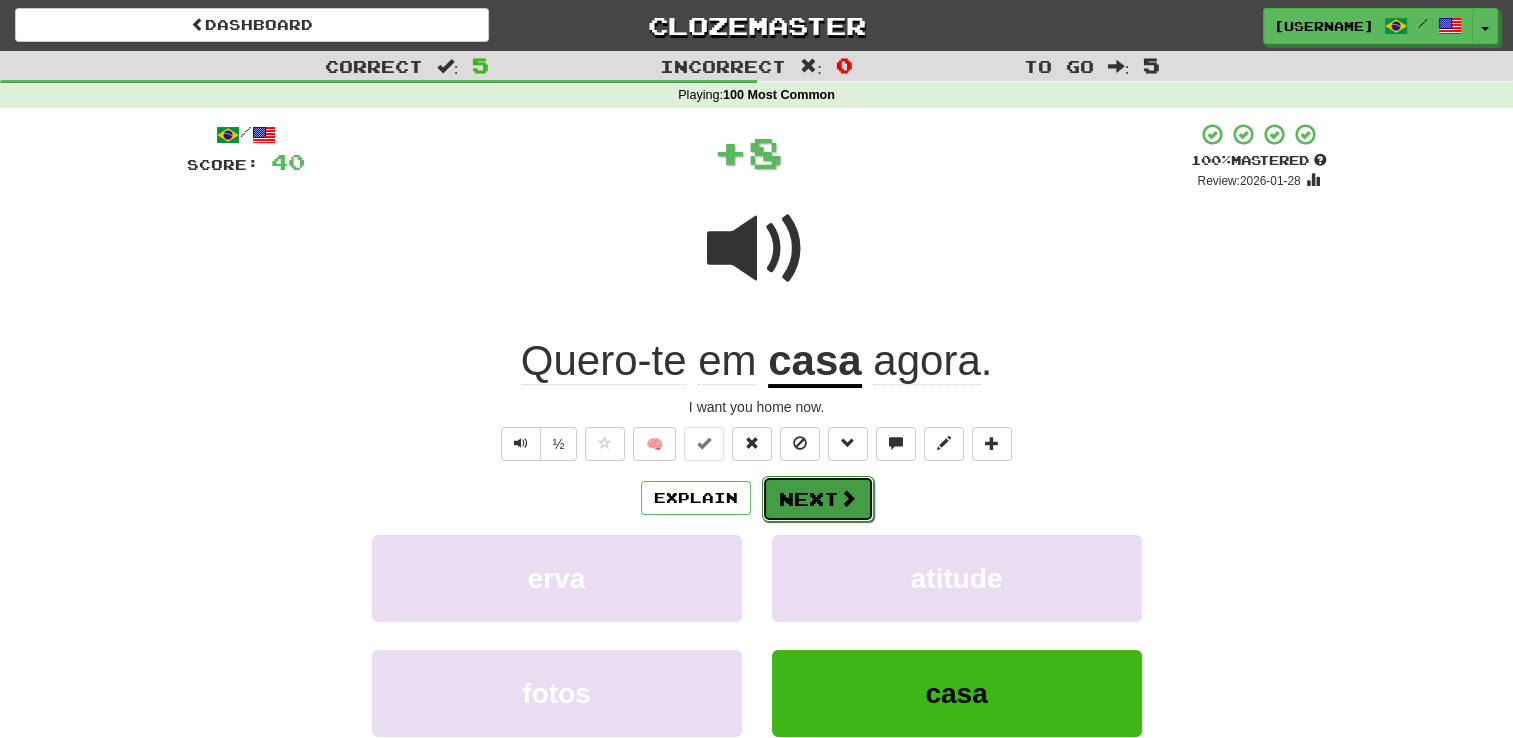 click on "Next" at bounding box center [818, 499] 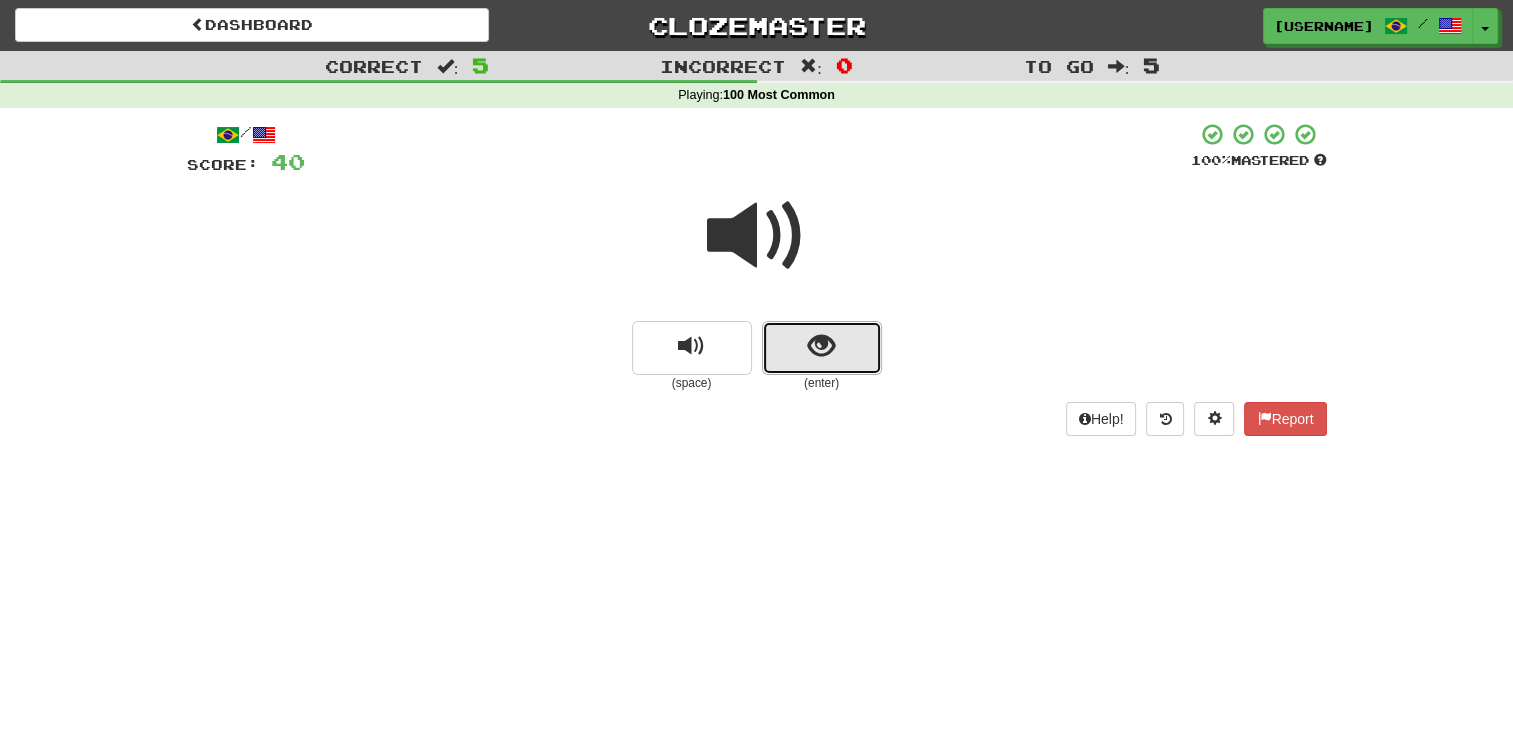 click at bounding box center [822, 348] 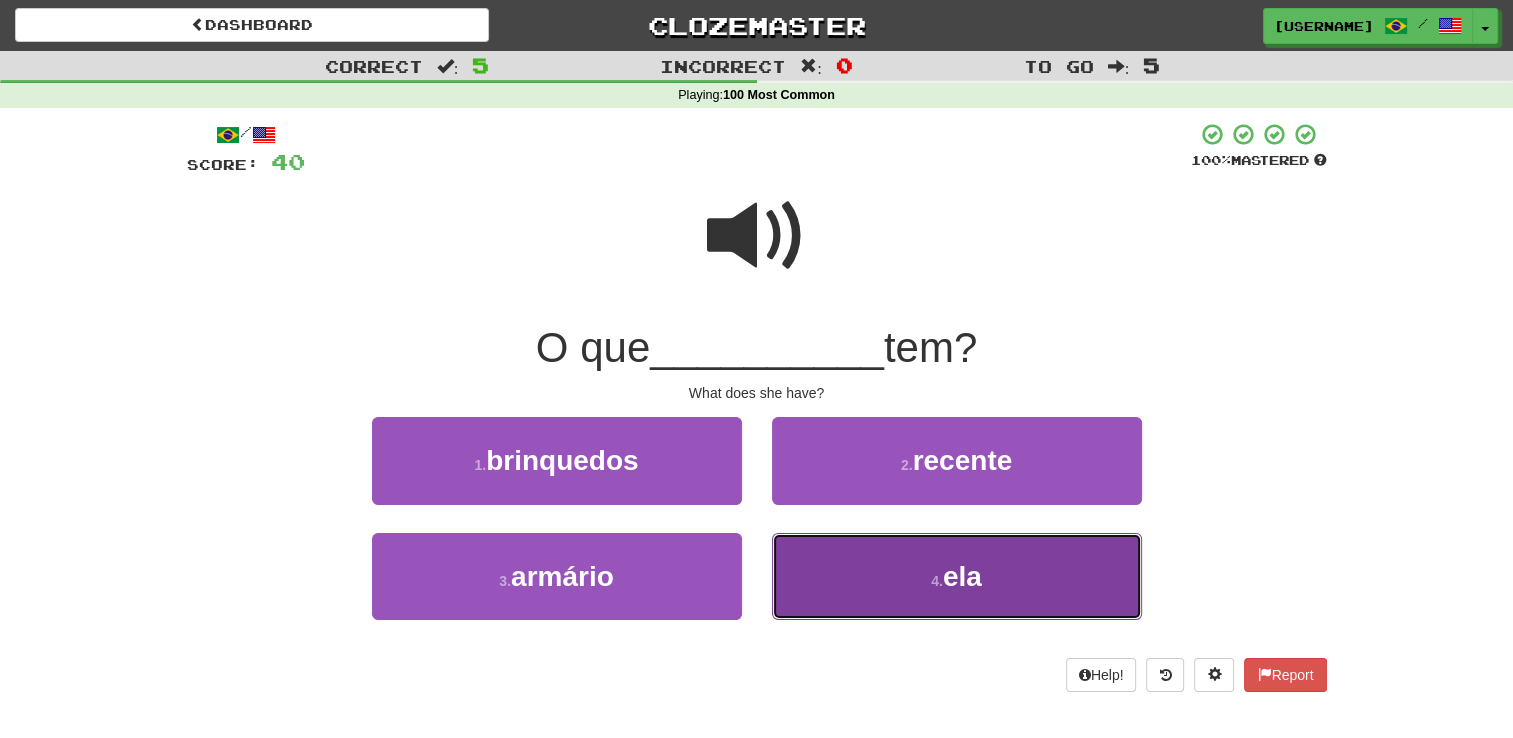 click on "4 .  ela" at bounding box center (957, 576) 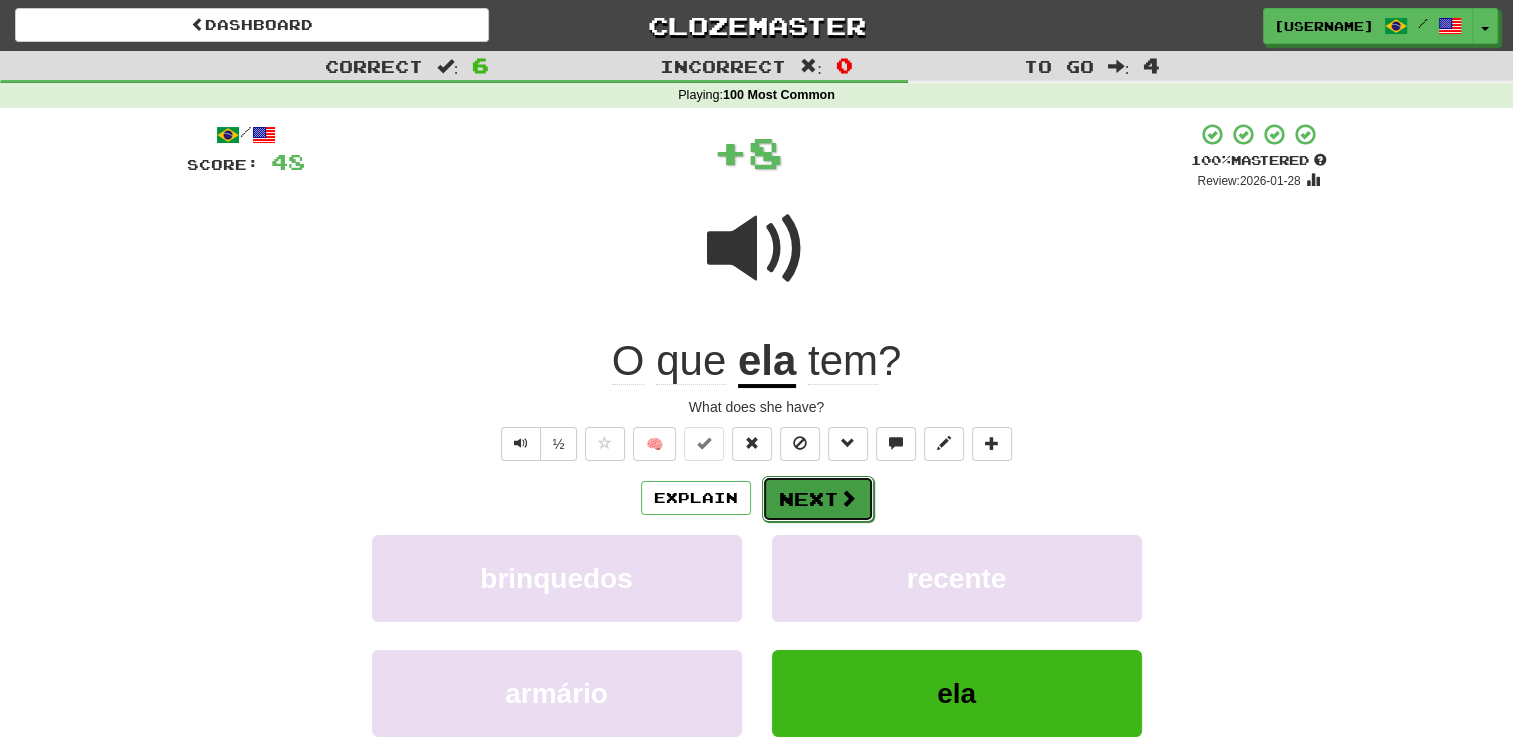 click on "Next" at bounding box center (818, 499) 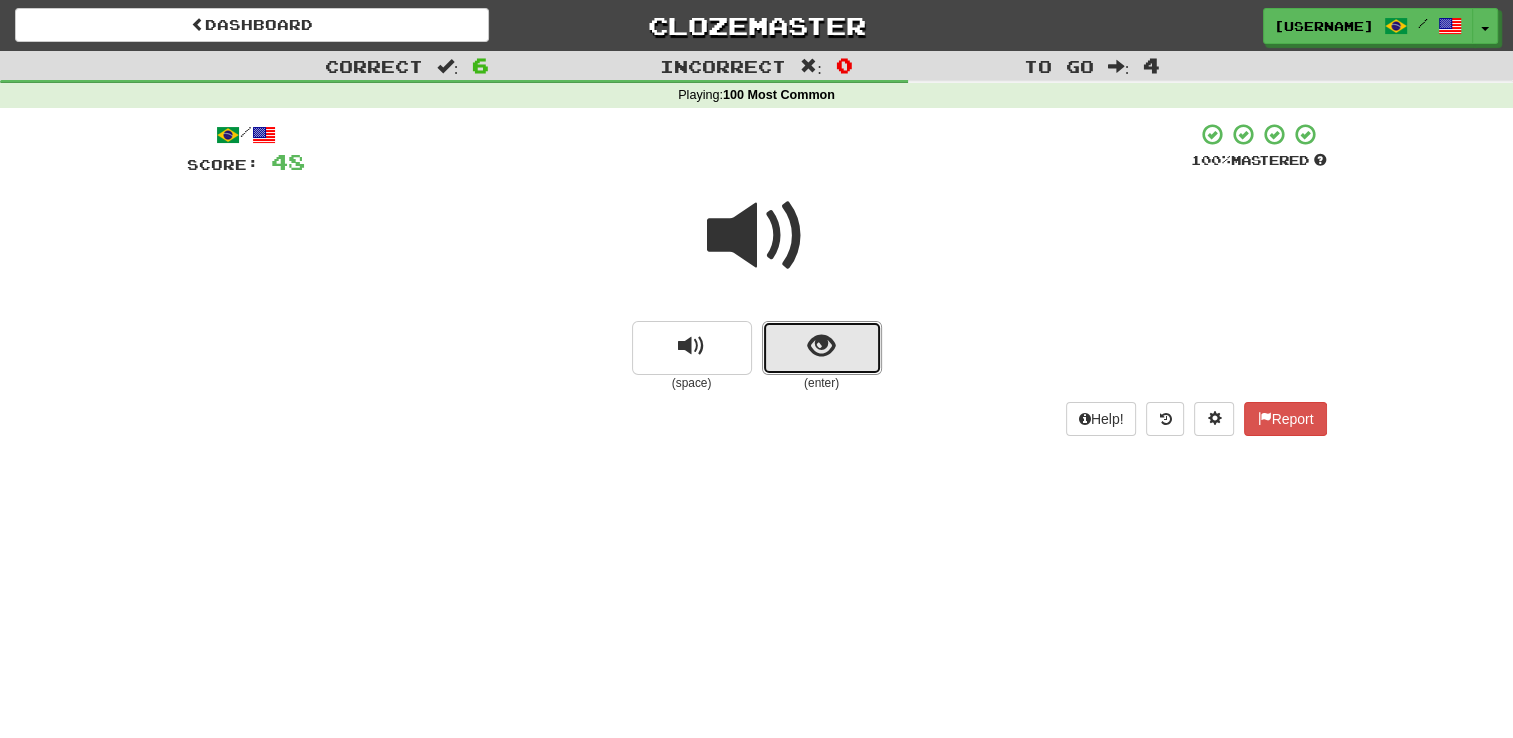 click at bounding box center [822, 348] 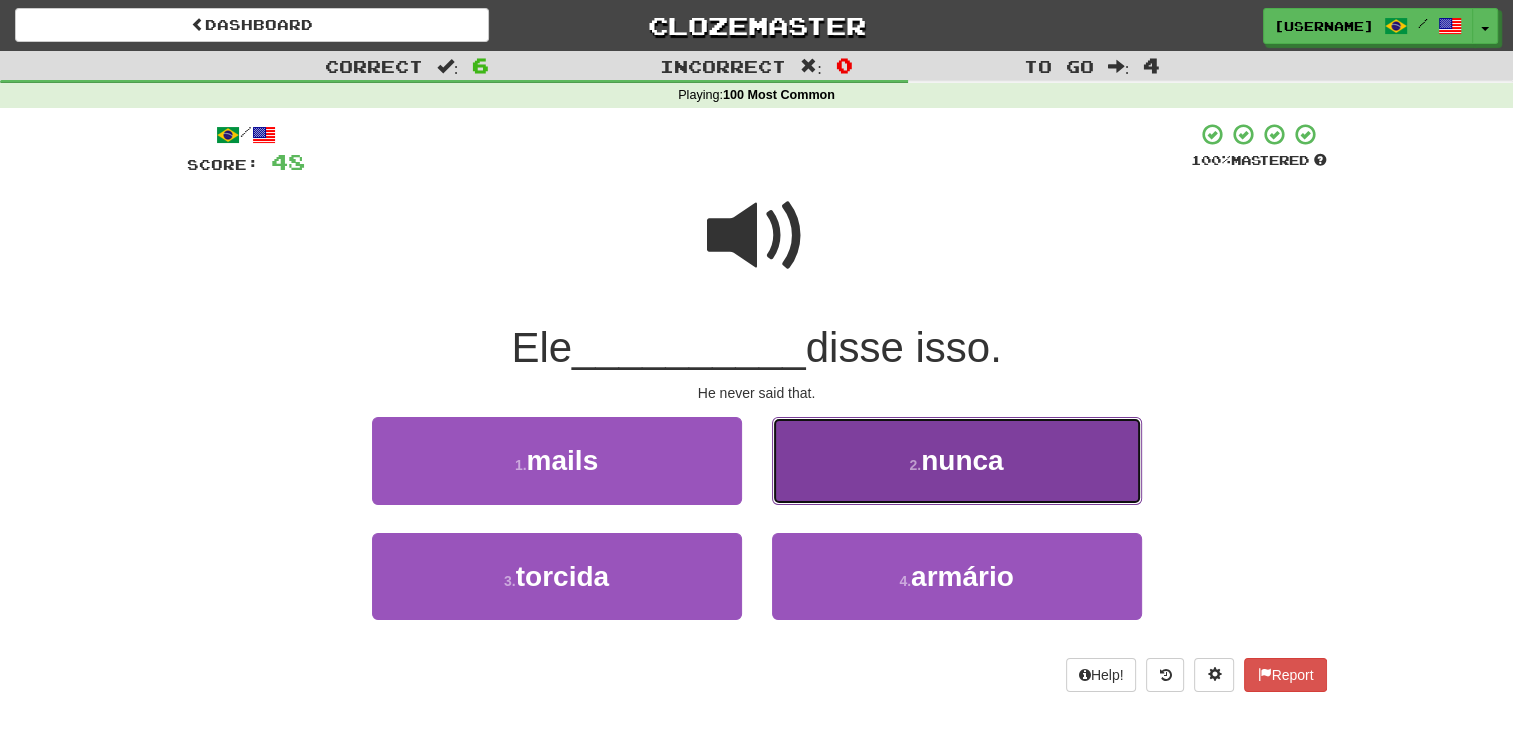 click on "2 .  nunca" at bounding box center [957, 460] 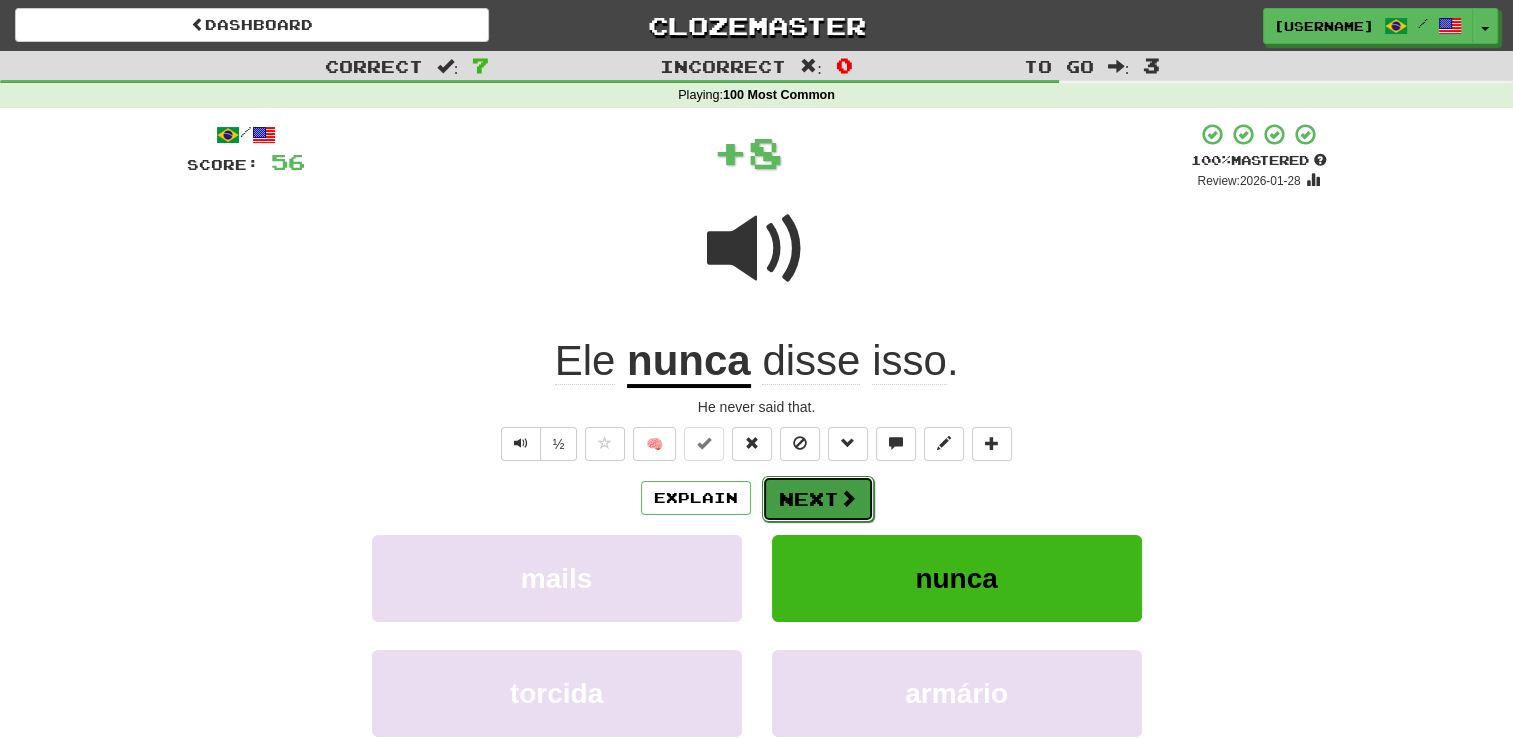 click on "Next" at bounding box center [818, 499] 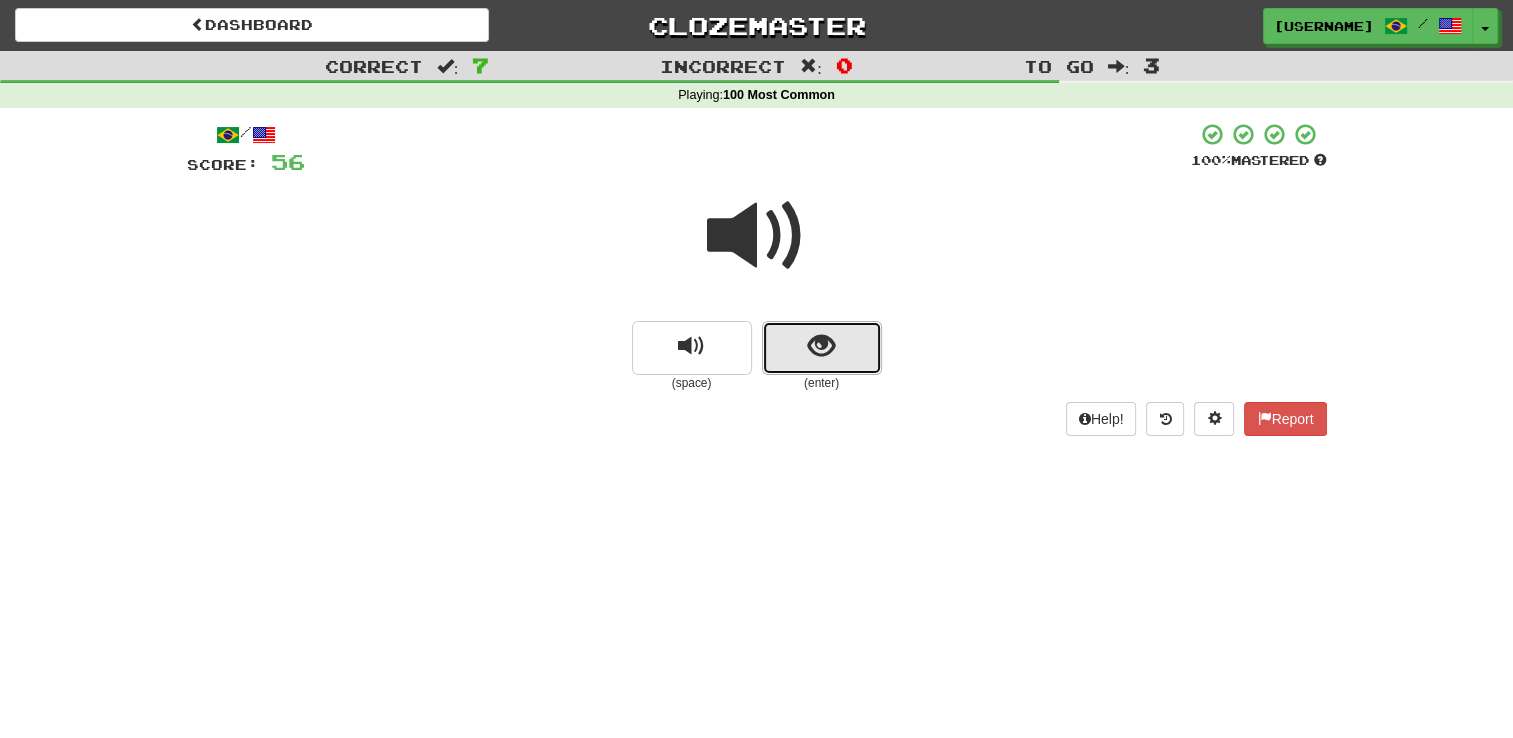 click at bounding box center (822, 348) 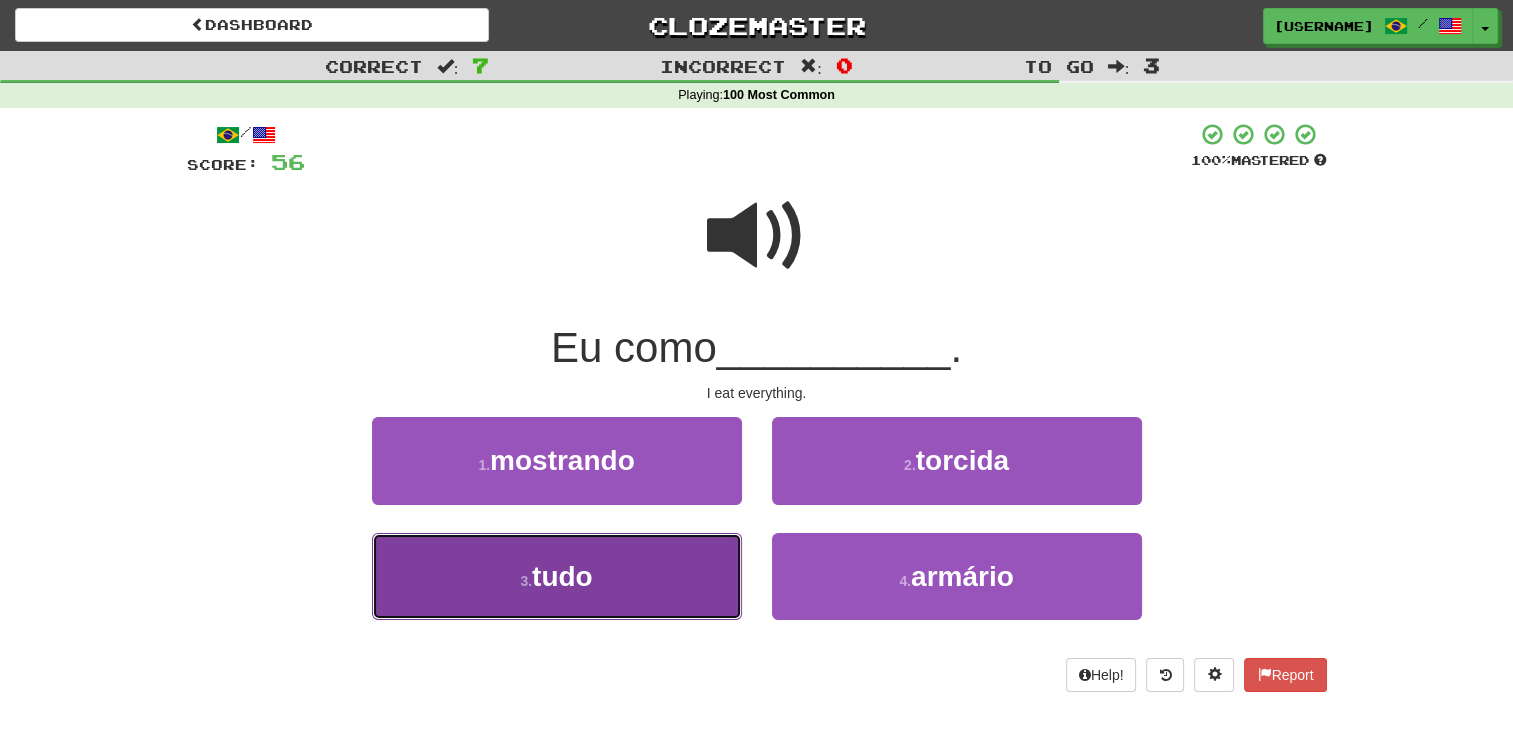 click on "3 .  tudo" at bounding box center [557, 576] 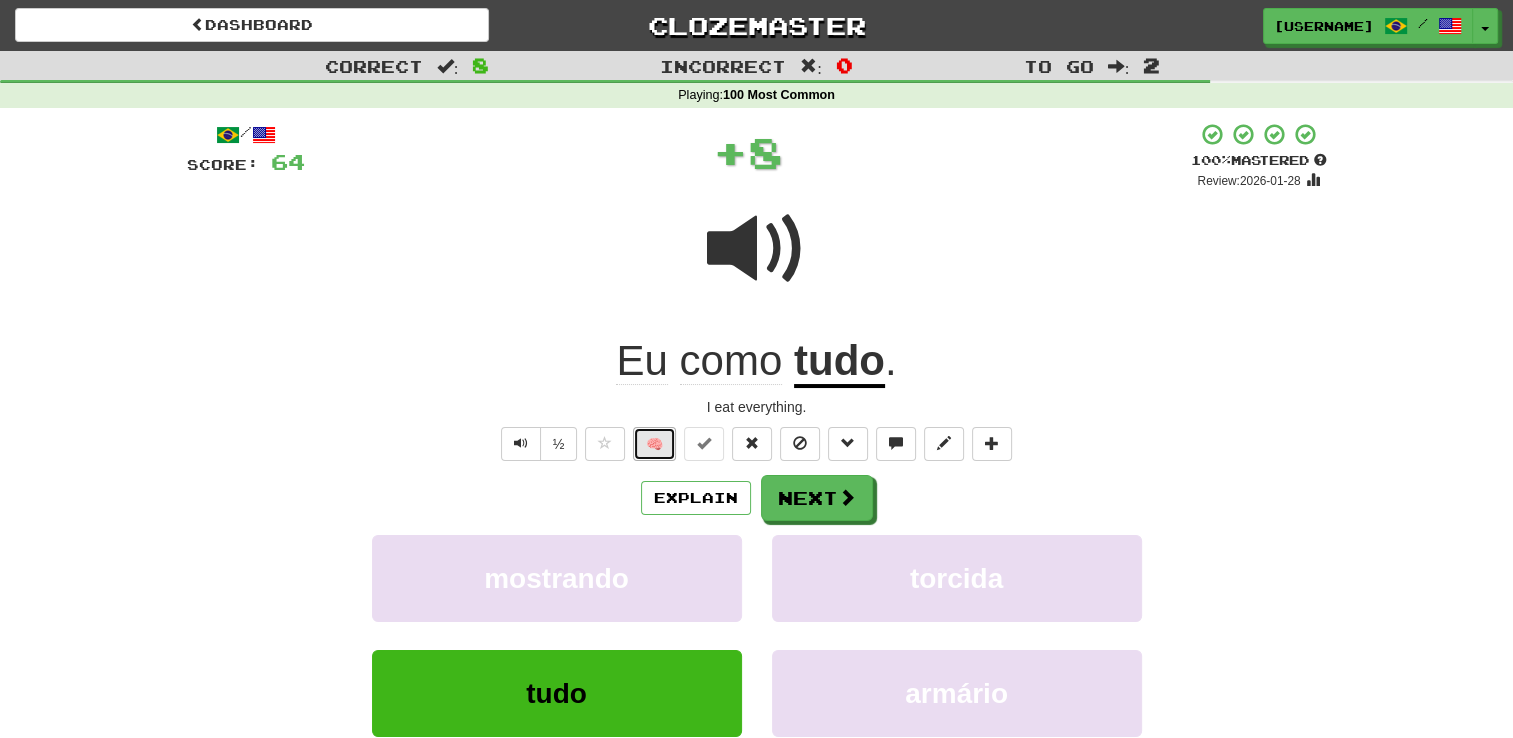 click on "🧠" at bounding box center (654, 444) 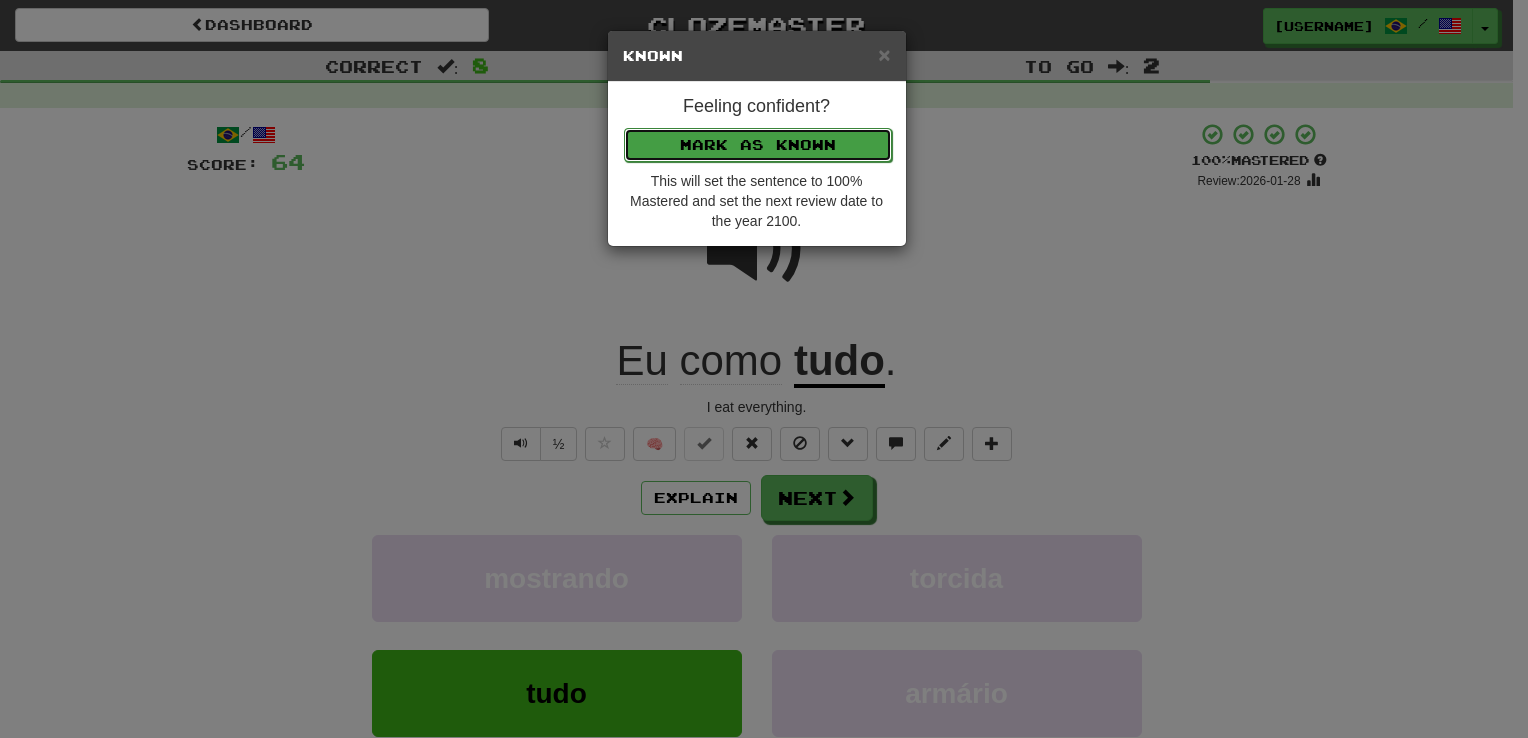 click on "Mark as Known" at bounding box center [758, 145] 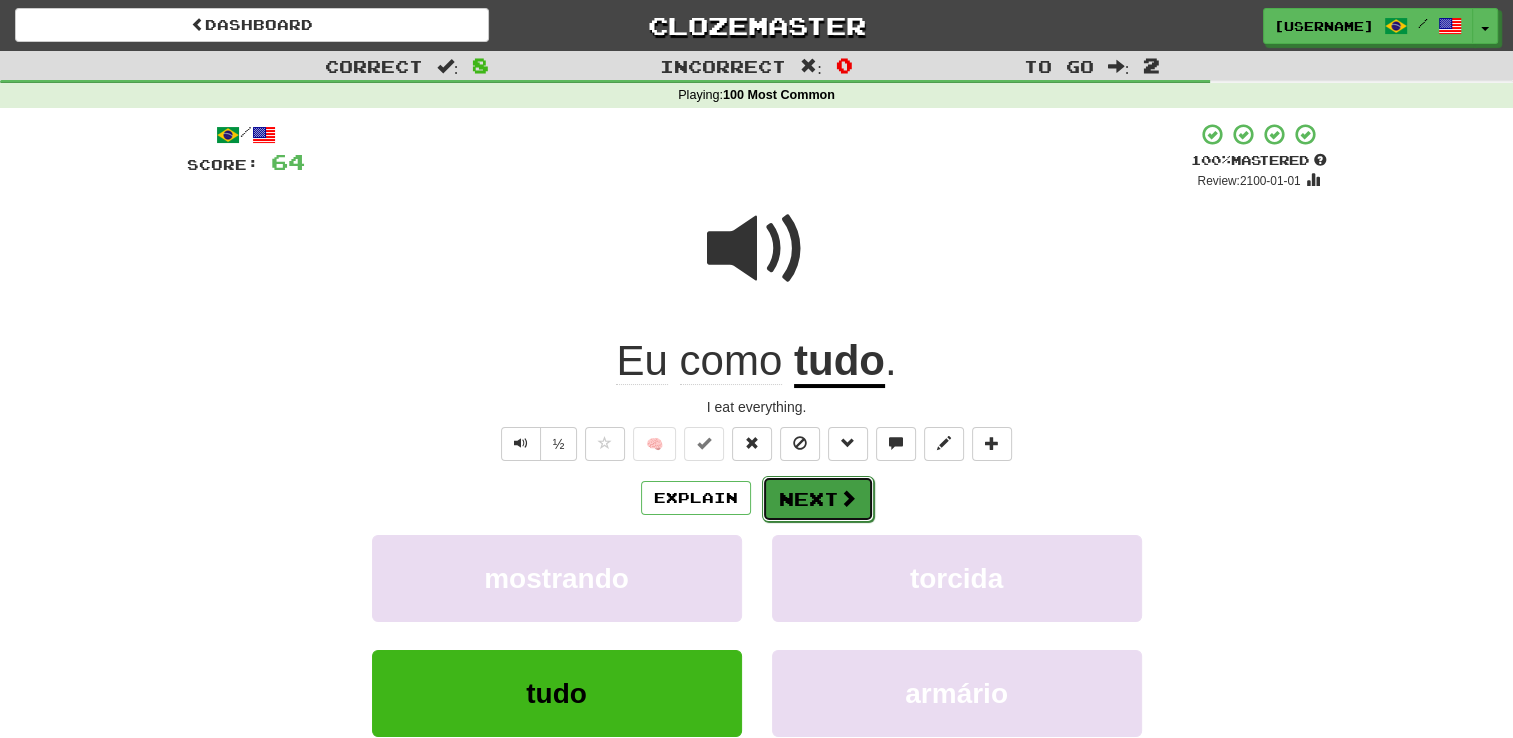 click on "Next" at bounding box center [818, 499] 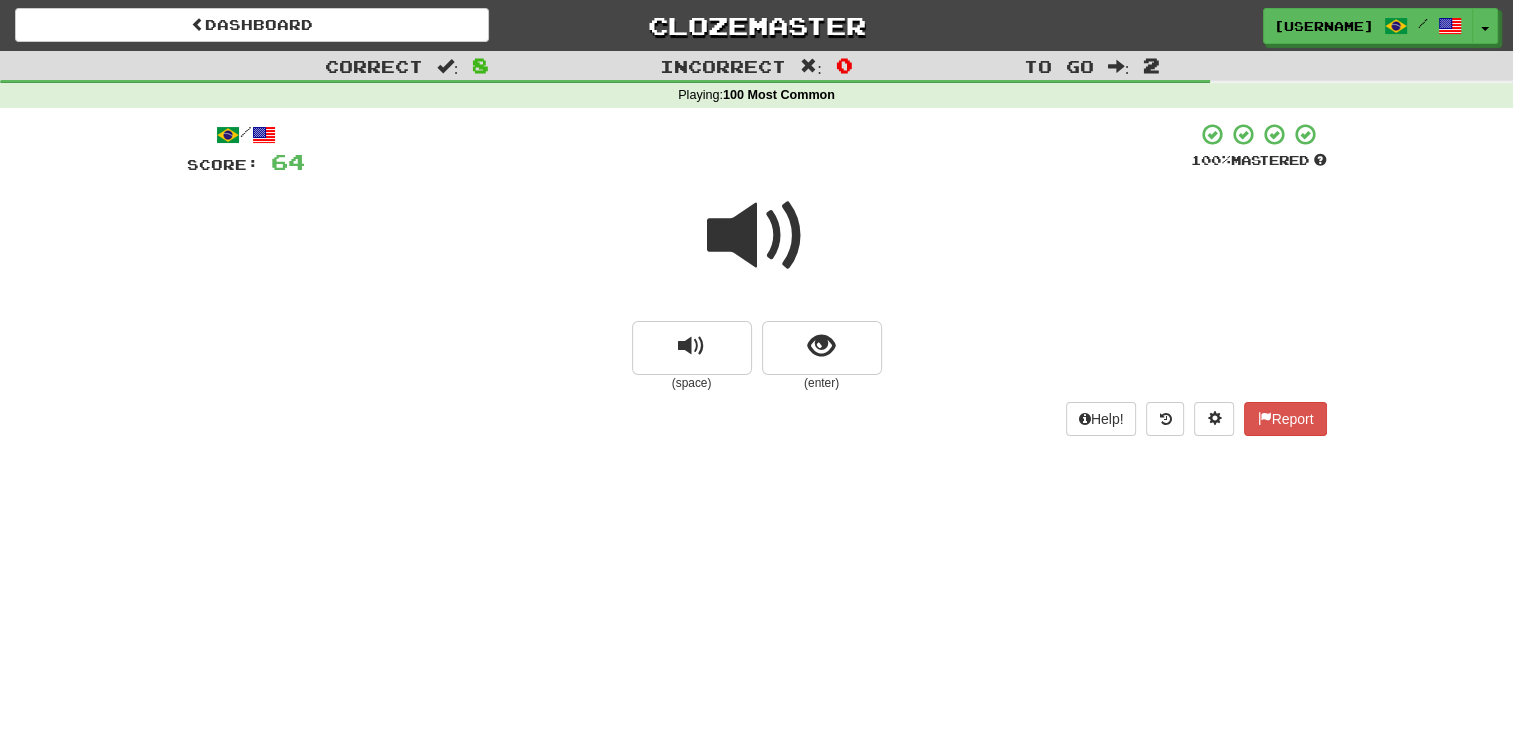 drag, startPoint x: 780, startPoint y: 482, endPoint x: 669, endPoint y: 265, distance: 243.74167 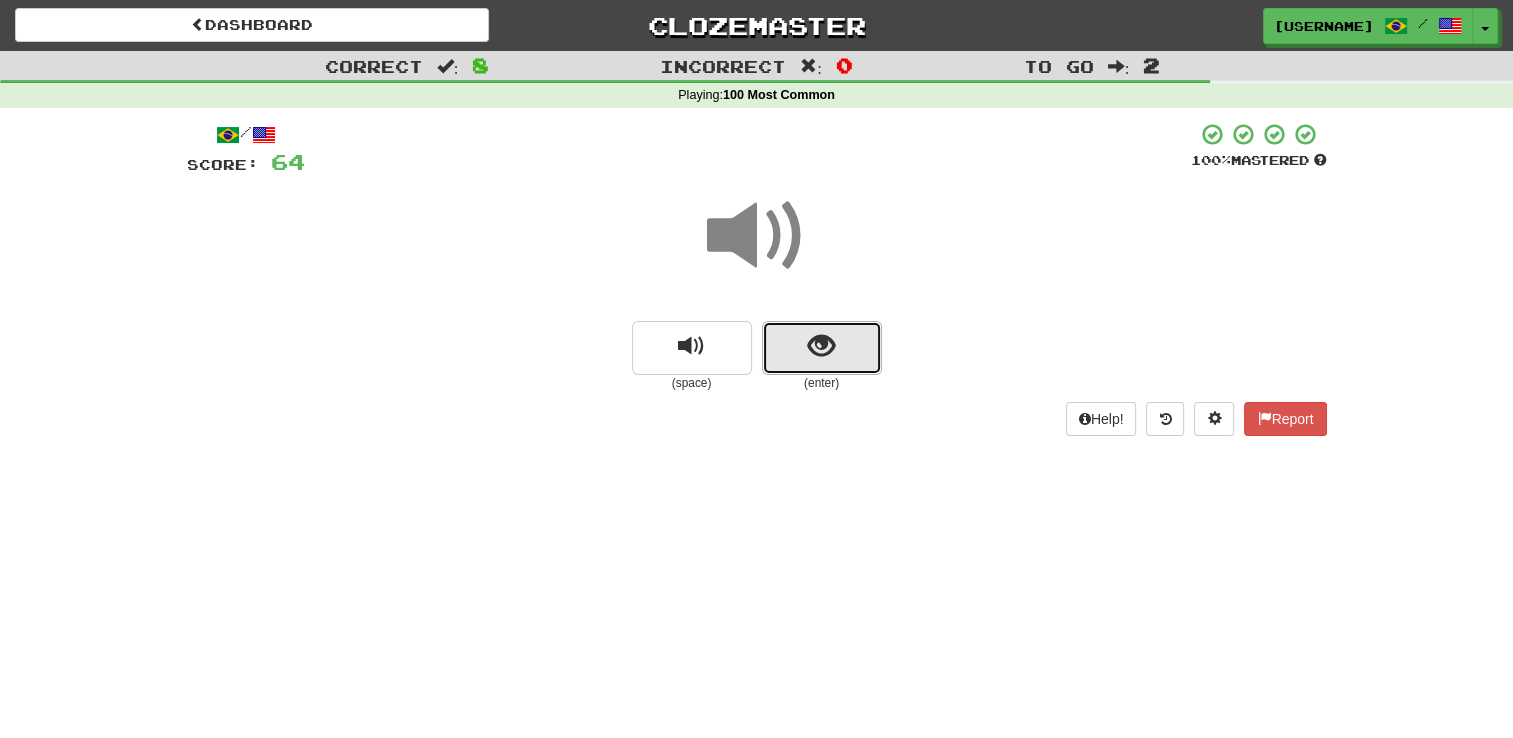 click at bounding box center [822, 348] 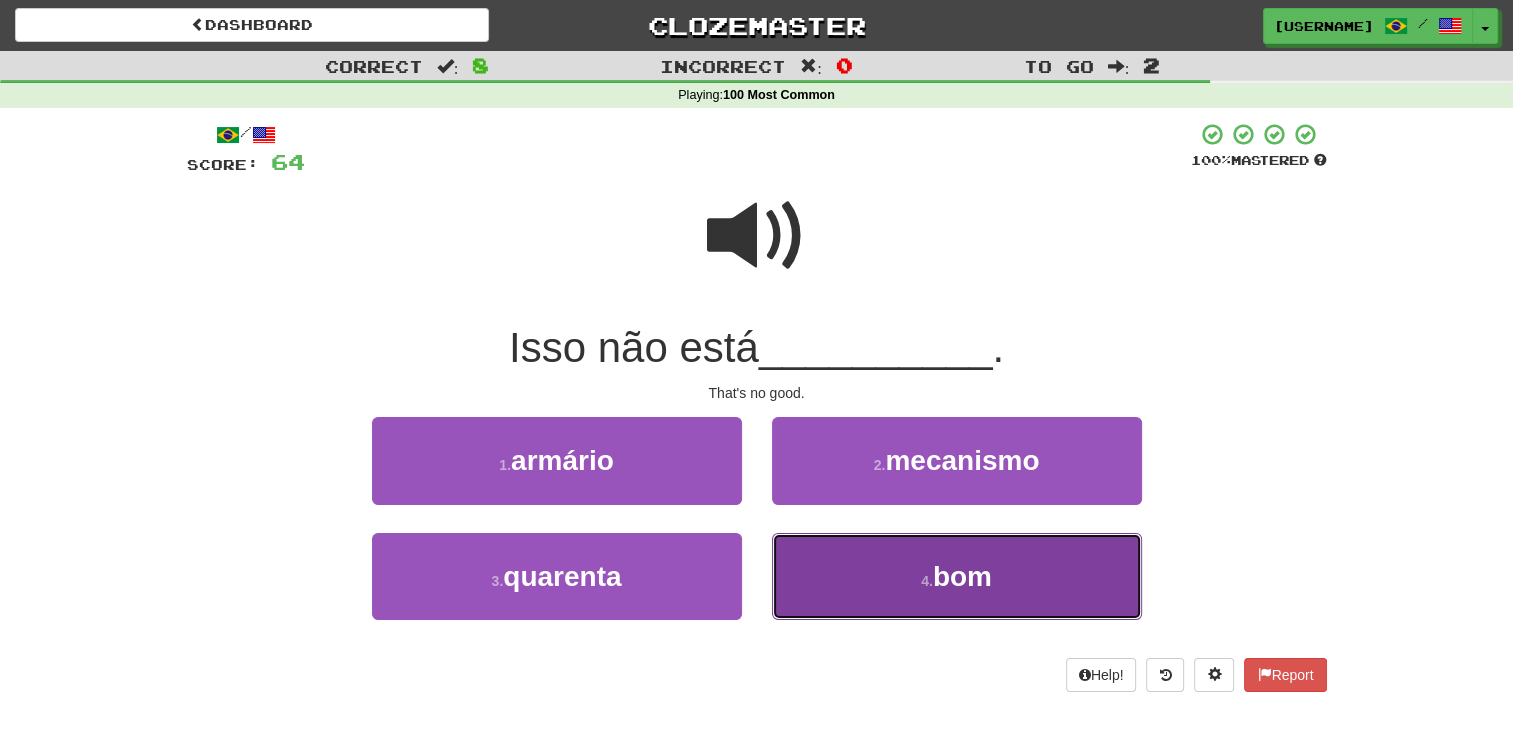 click on "4 .  bom" at bounding box center [957, 576] 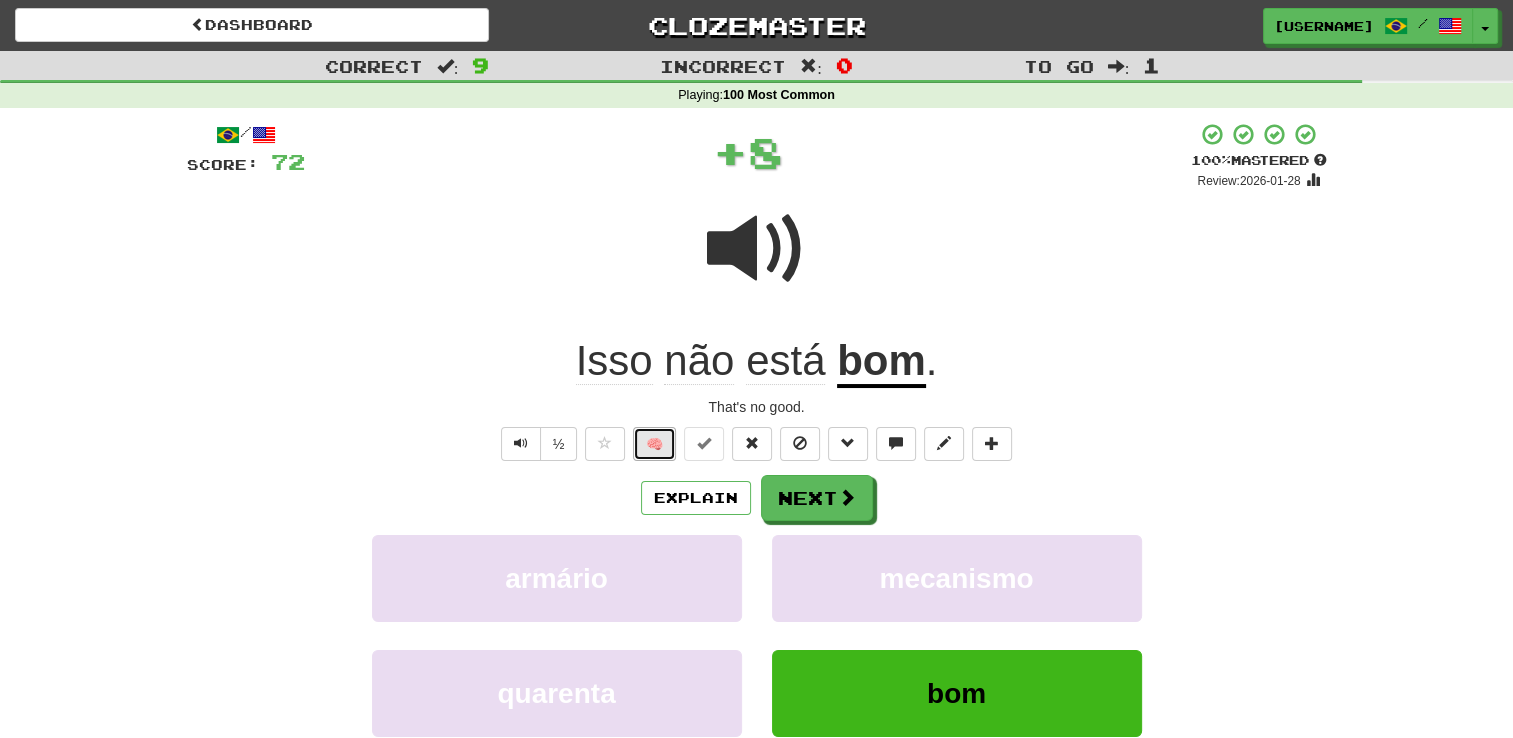 click on "🧠" at bounding box center (654, 444) 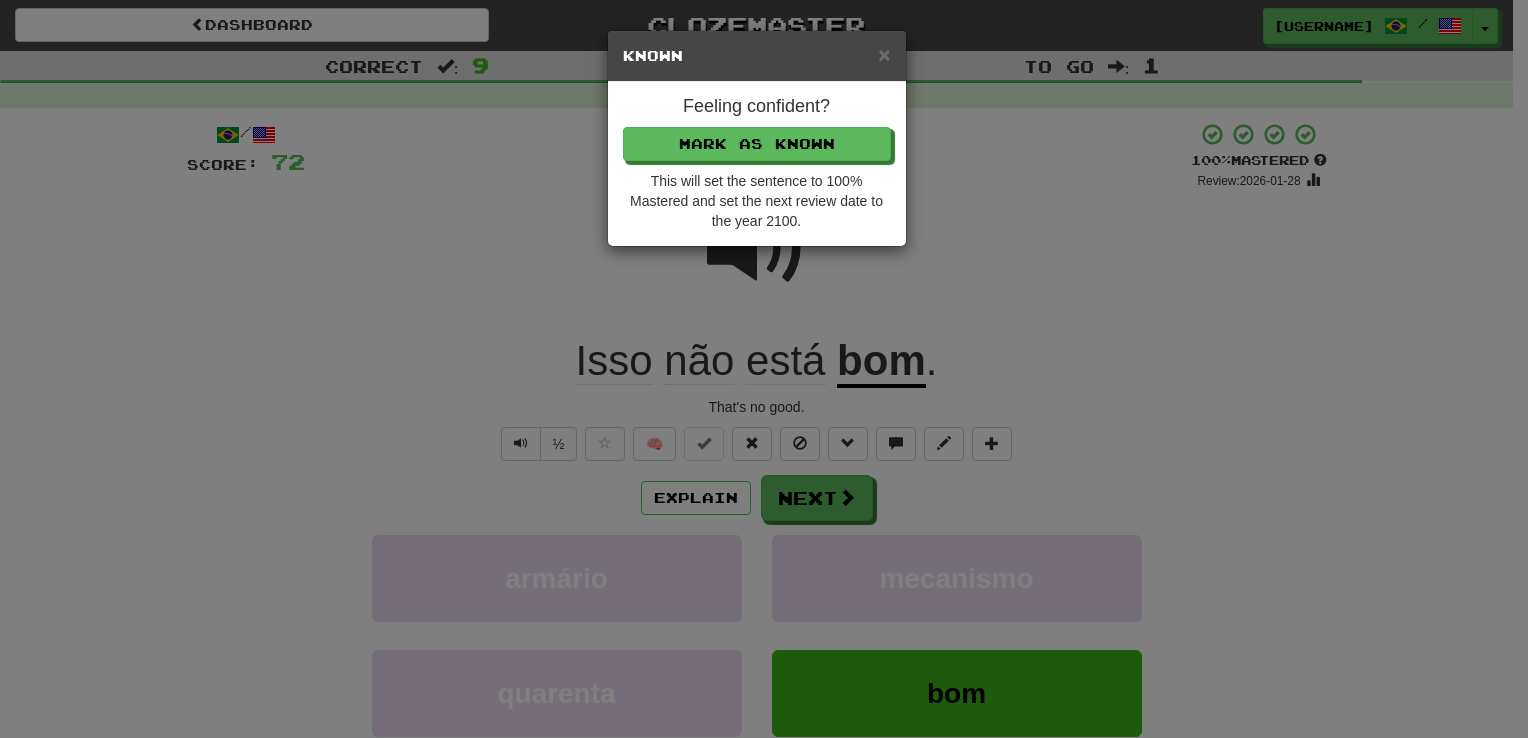 click on "Feeling confident? Mark as Known This will set the sentence to 100% Mastered and set the next review date to the year 2100." at bounding box center [757, 164] 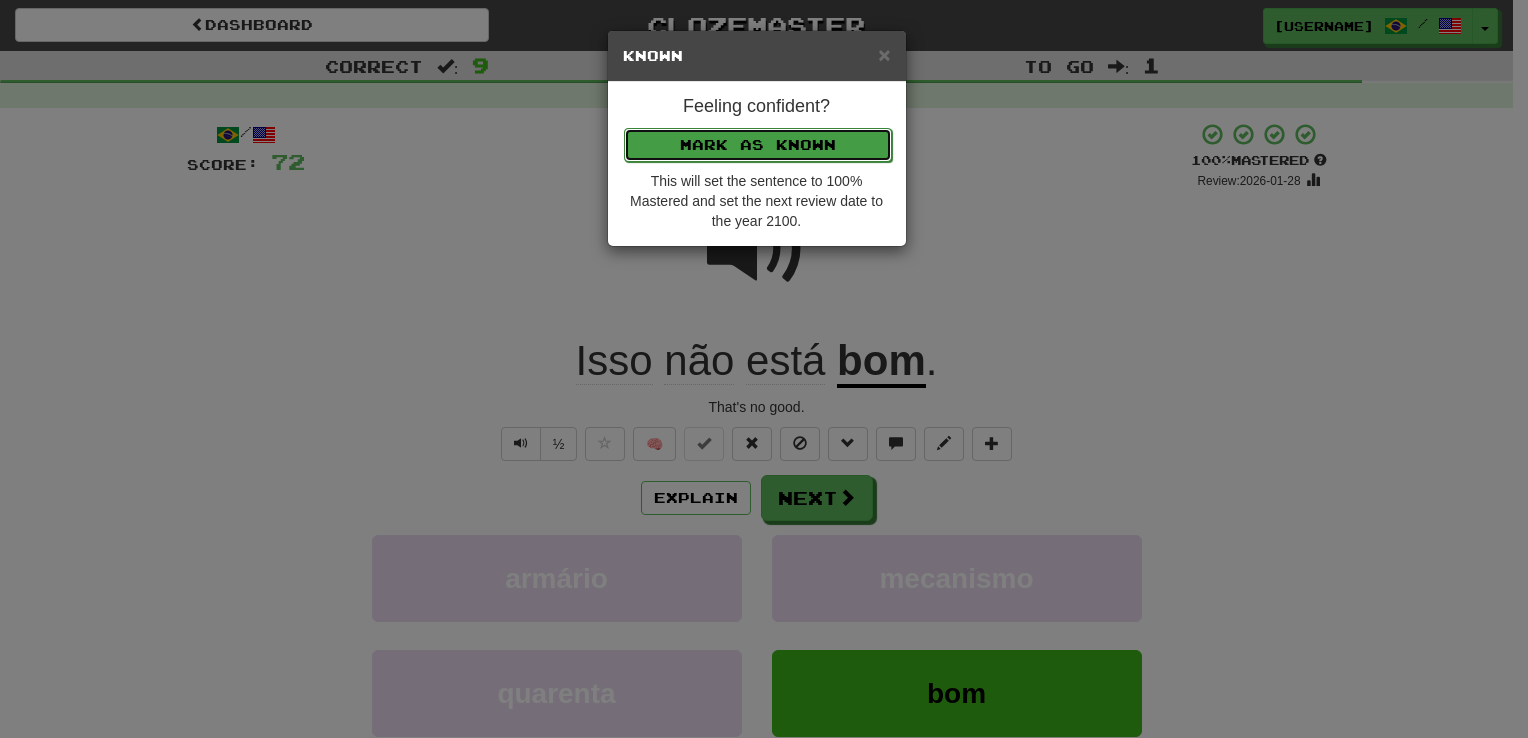 click on "Mark as Known" at bounding box center [758, 145] 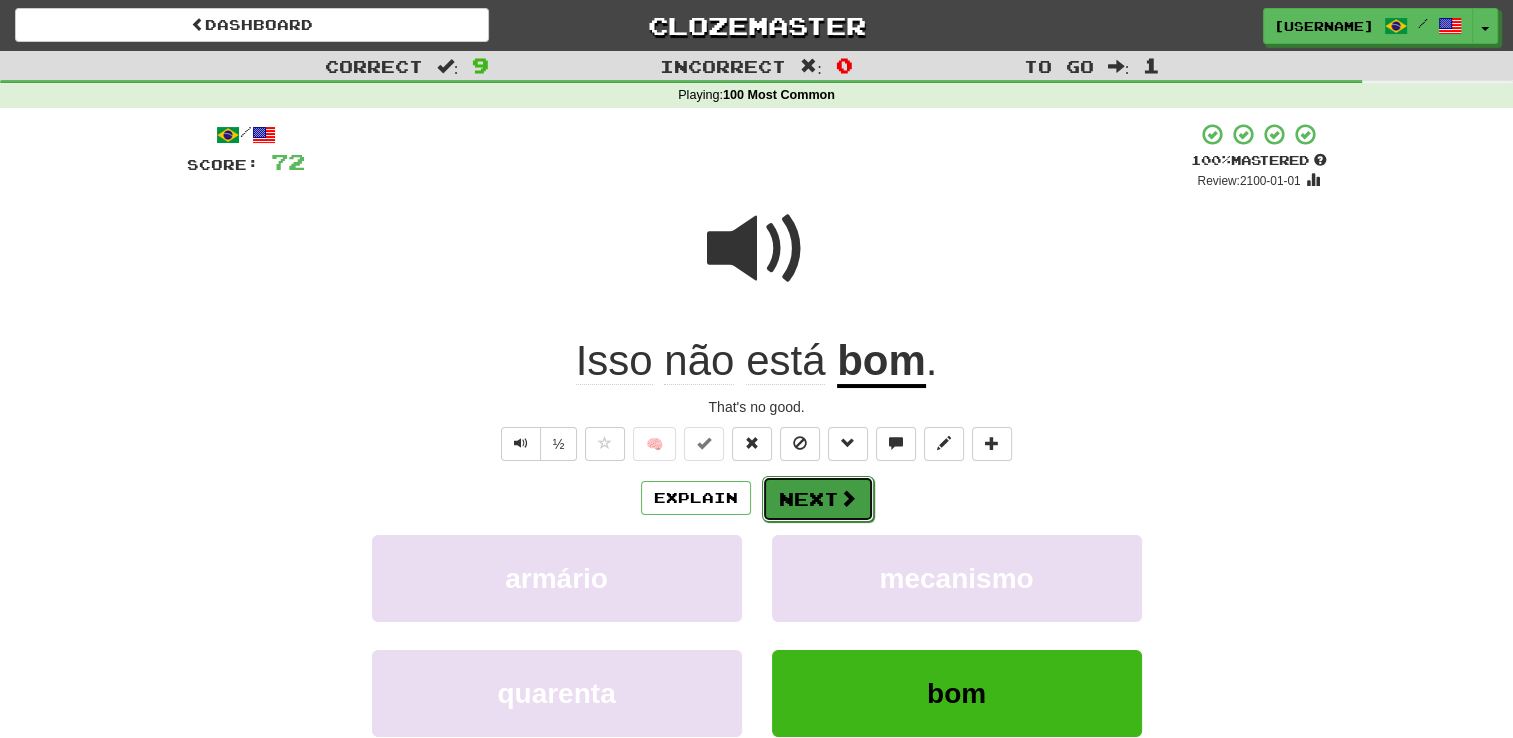 click at bounding box center [848, 498] 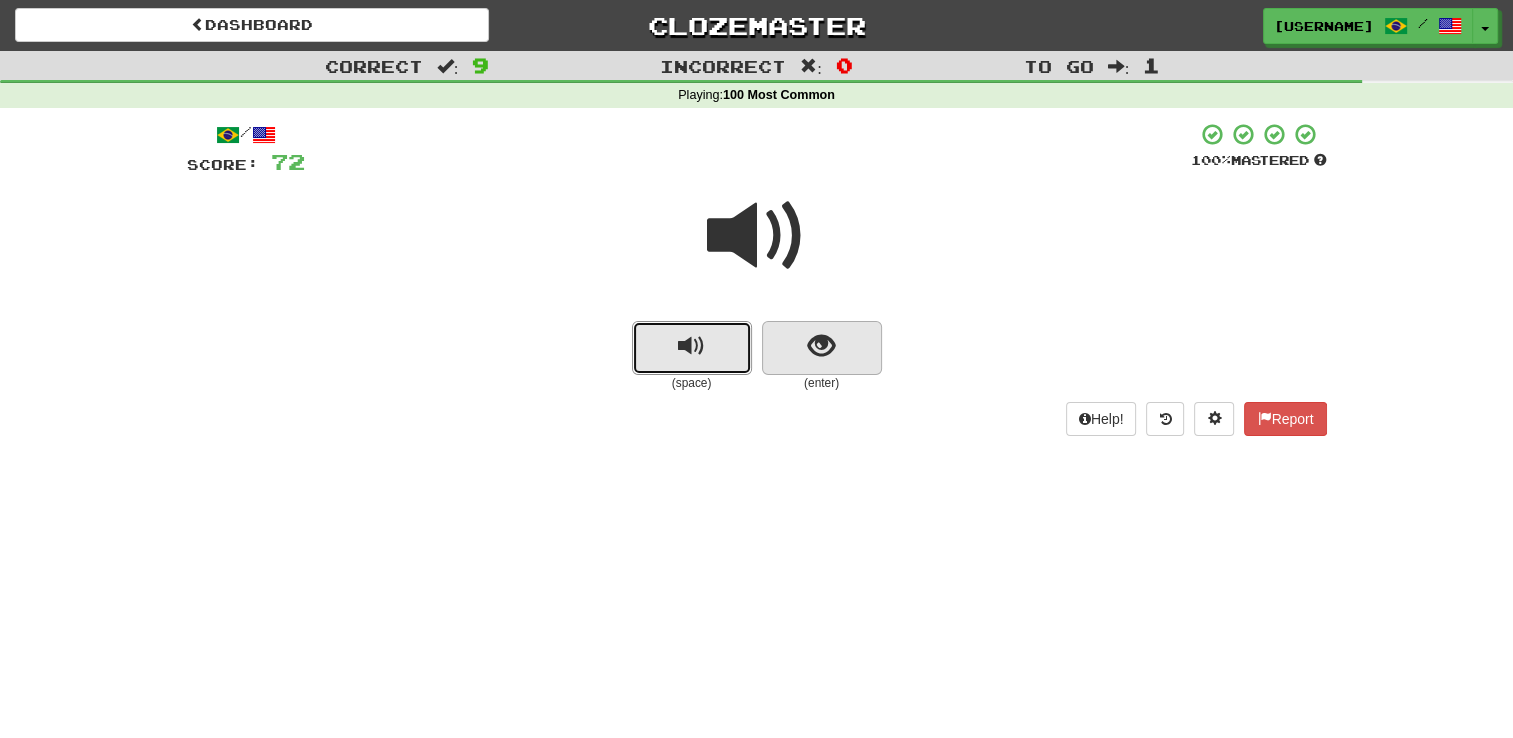 drag, startPoint x: 741, startPoint y: 351, endPoint x: 801, endPoint y: 334, distance: 62.361847 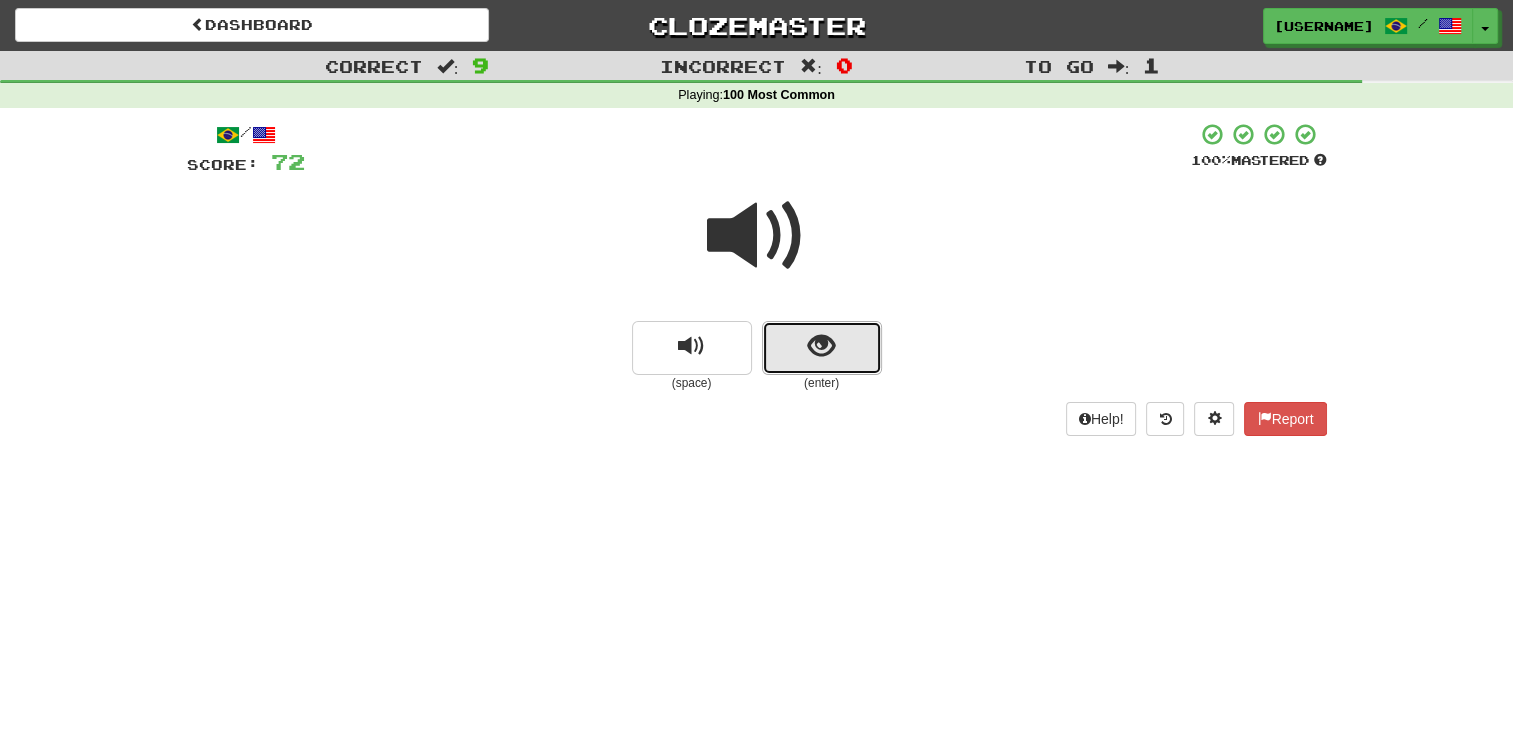 click at bounding box center [822, 348] 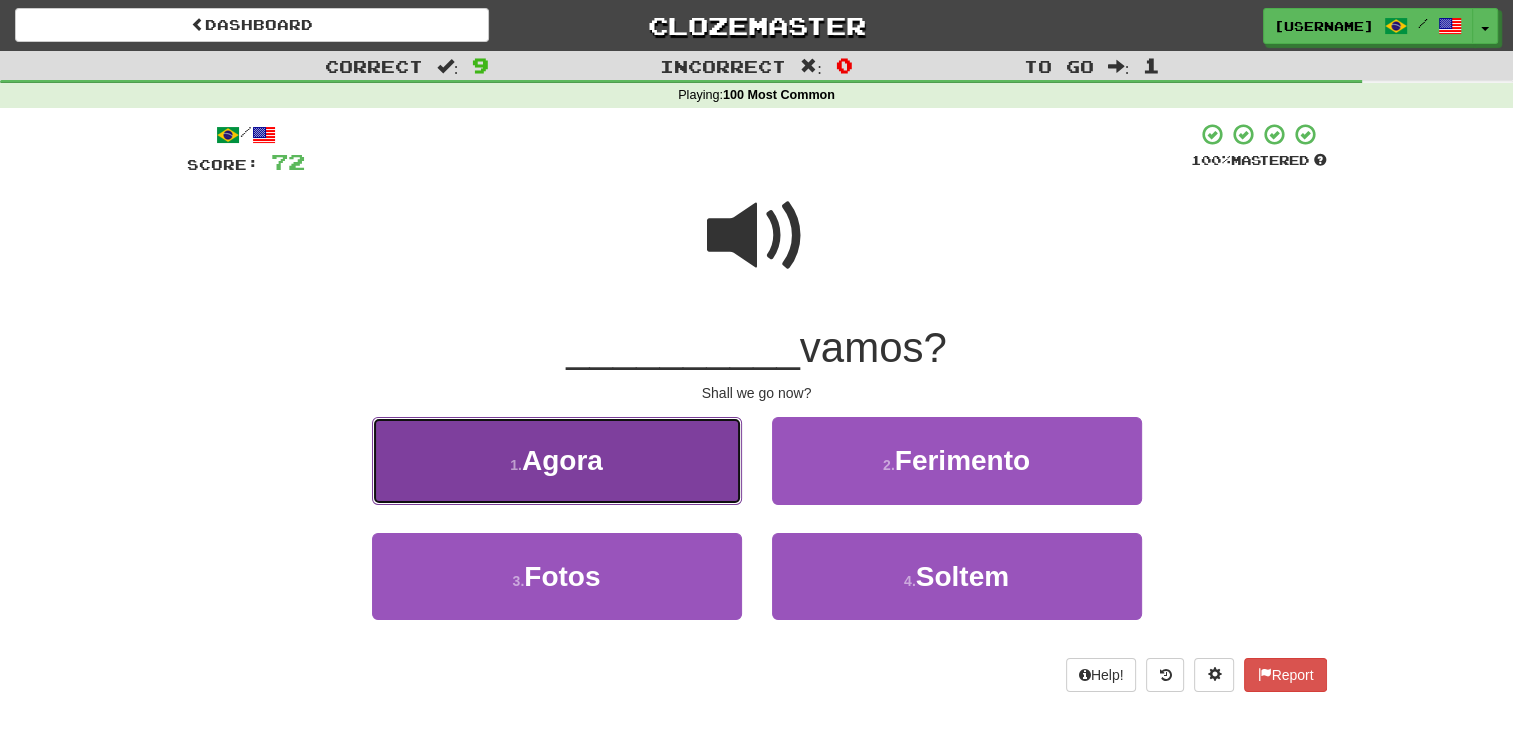 click on "1 .  Agora" at bounding box center [557, 460] 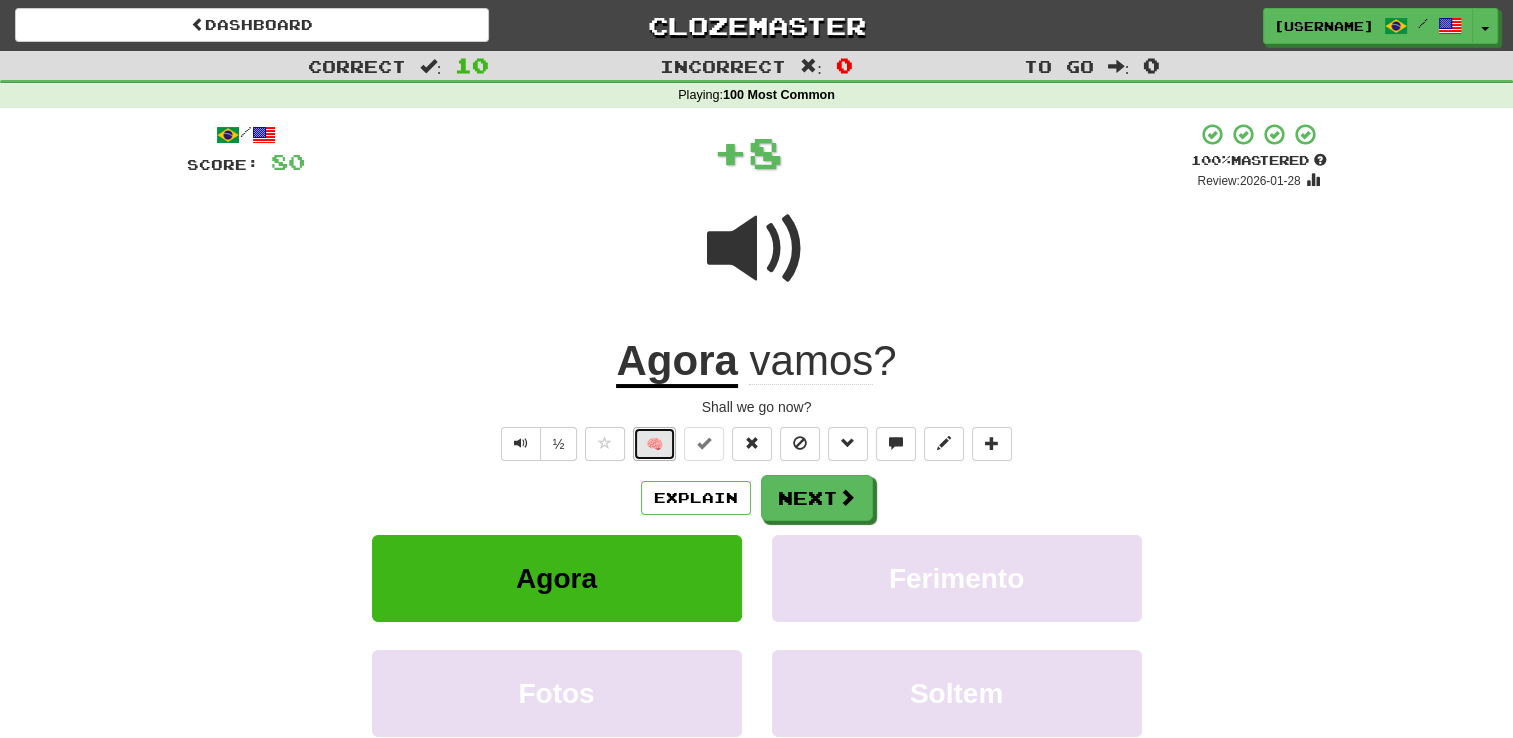 click on "🧠" at bounding box center (654, 444) 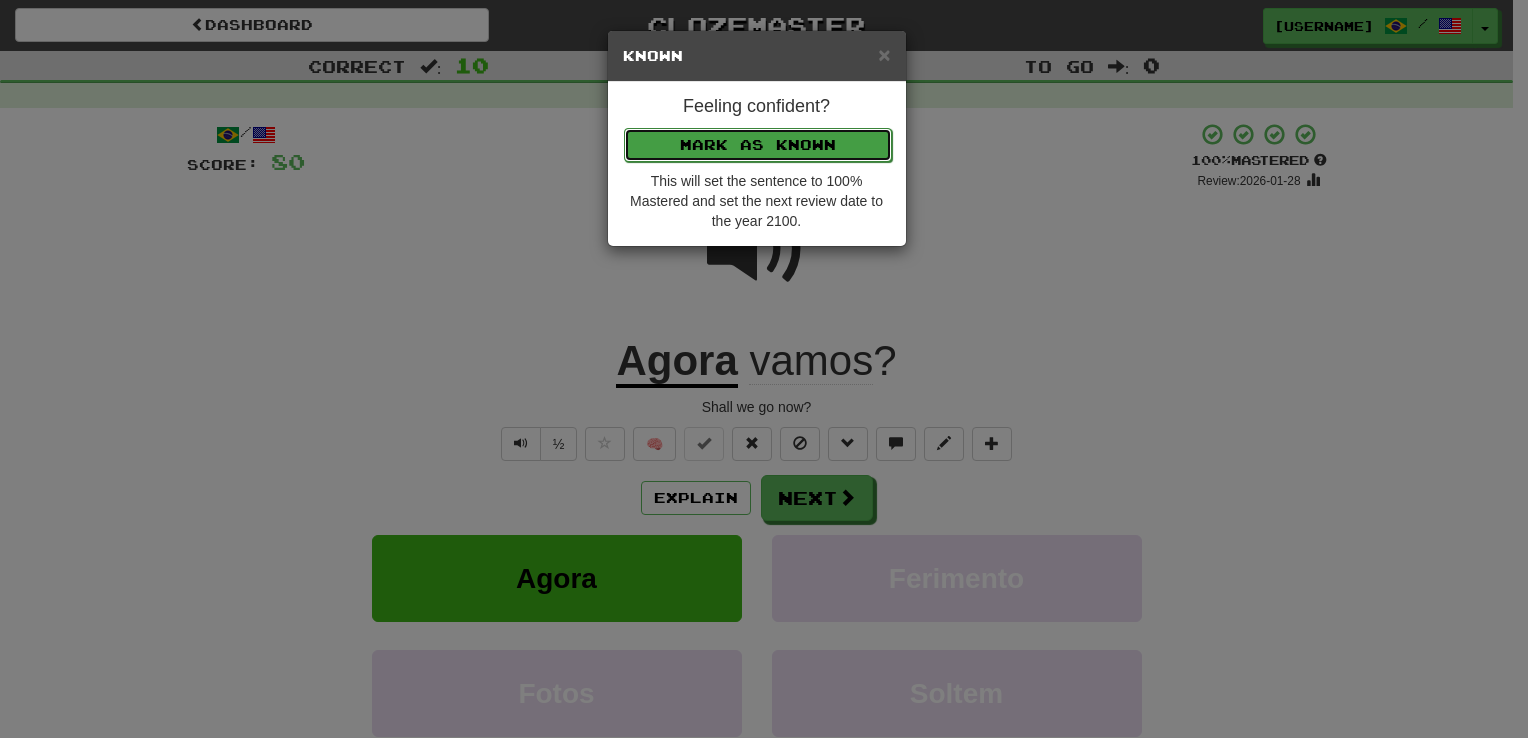 click on "Mark as Known" at bounding box center (758, 145) 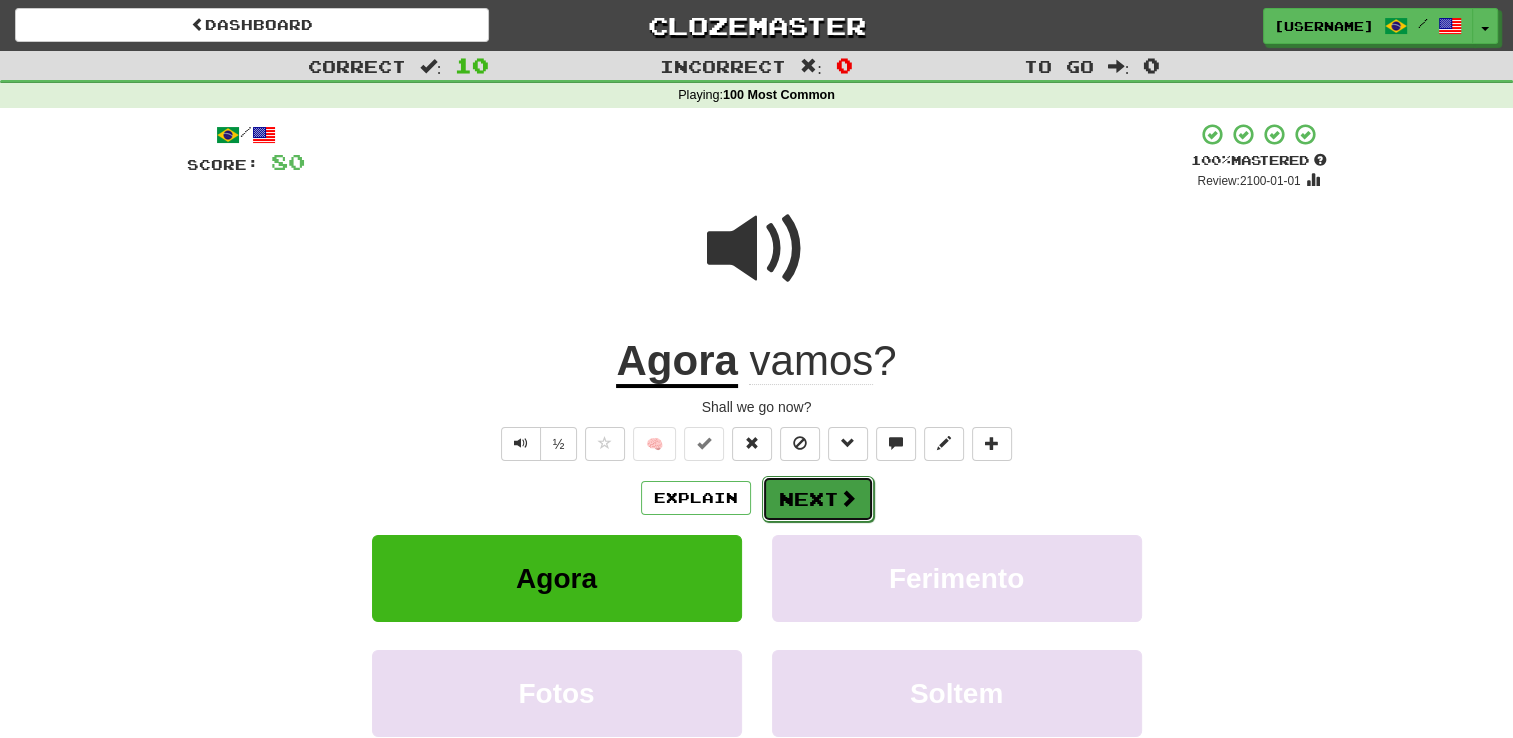 click on "Next" at bounding box center (818, 499) 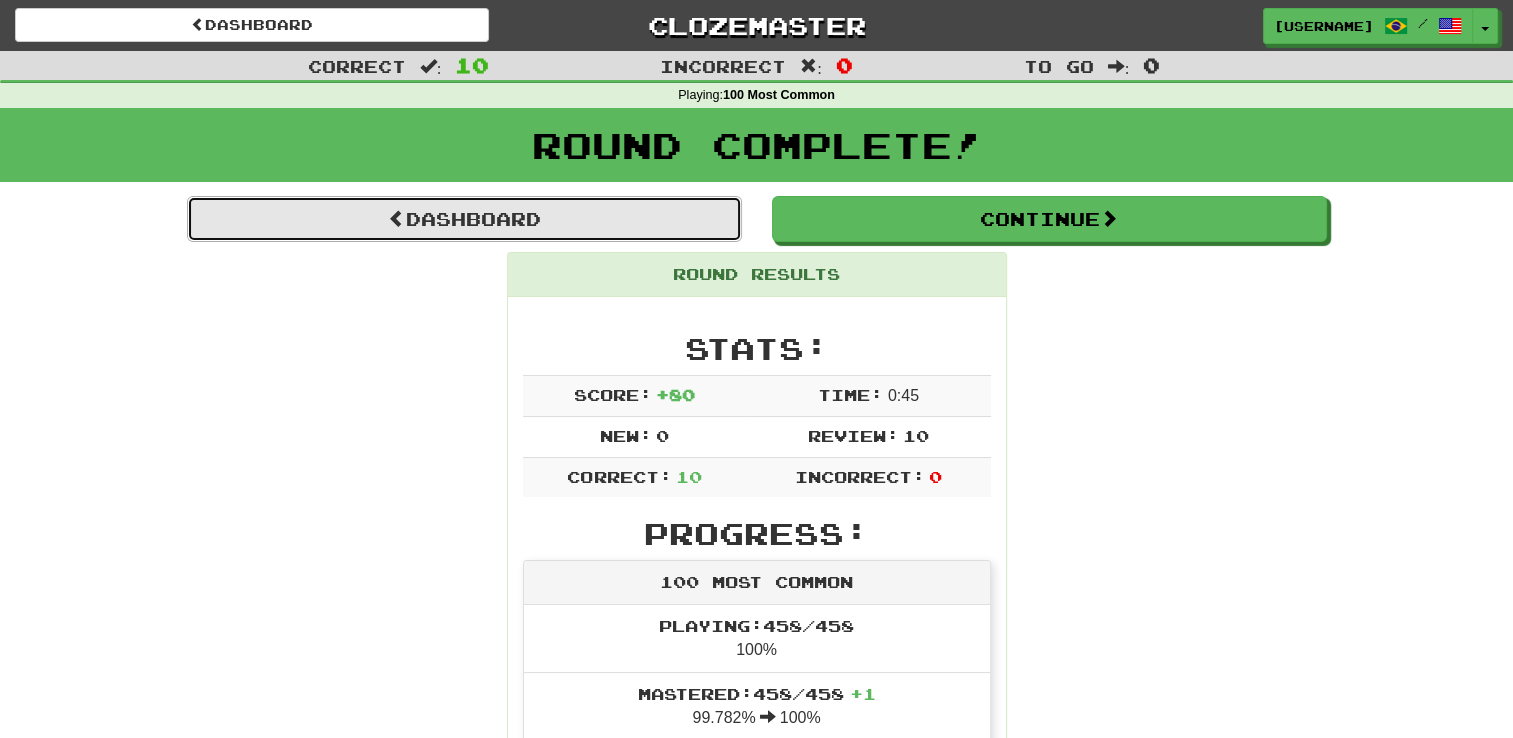 click on "Dashboard" at bounding box center [464, 219] 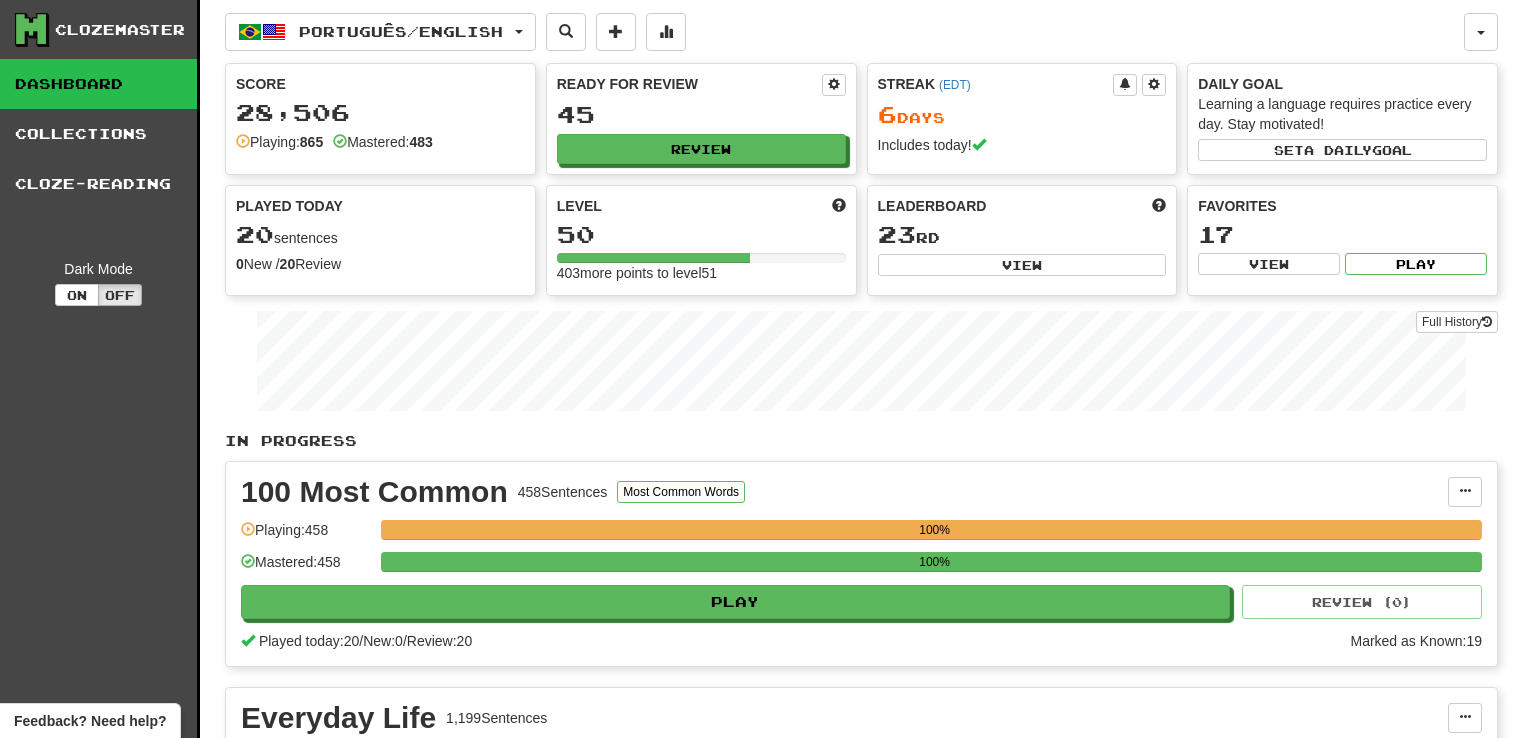 scroll, scrollTop: 0, scrollLeft: 0, axis: both 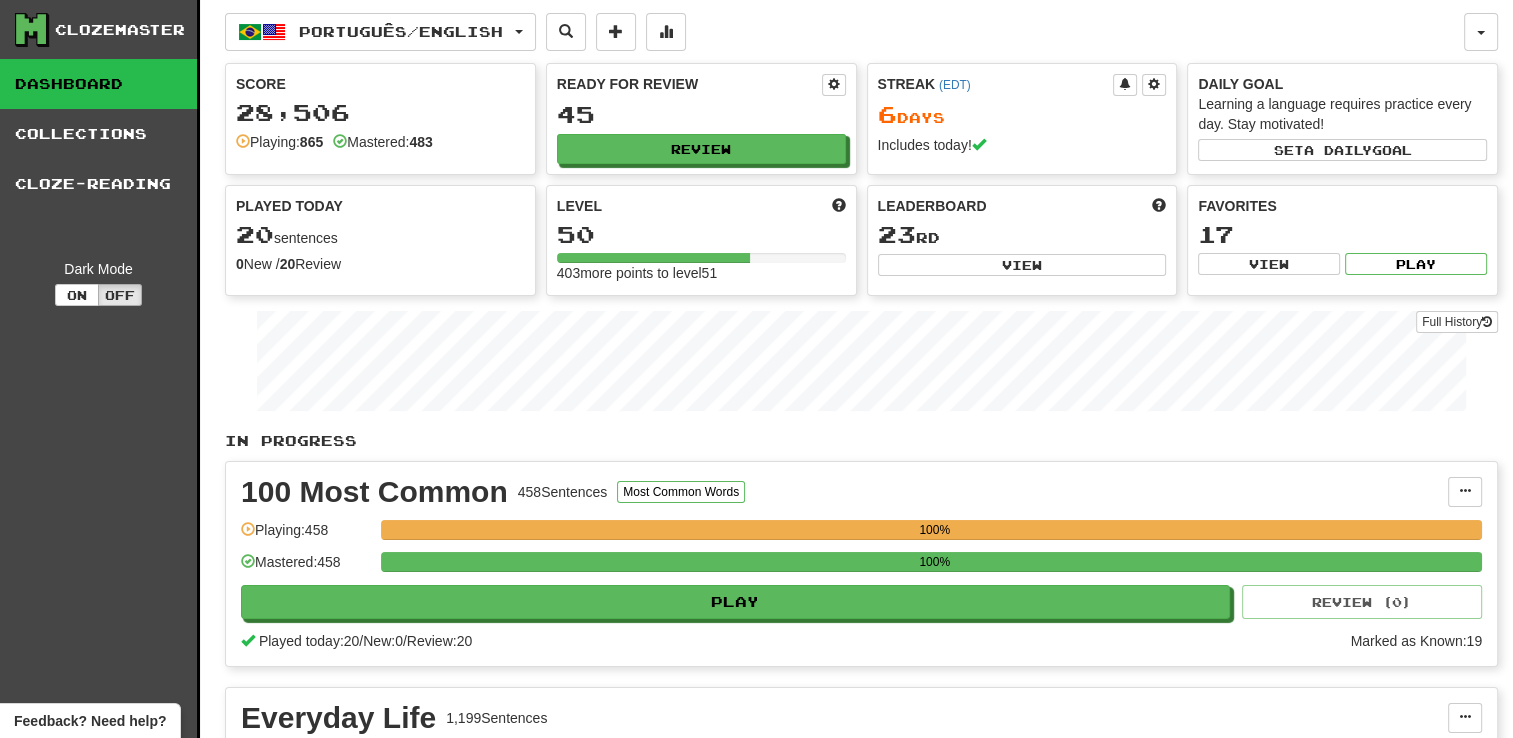 drag, startPoint x: 452, startPoint y: 305, endPoint x: 224, endPoint y: 473, distance: 283.21017 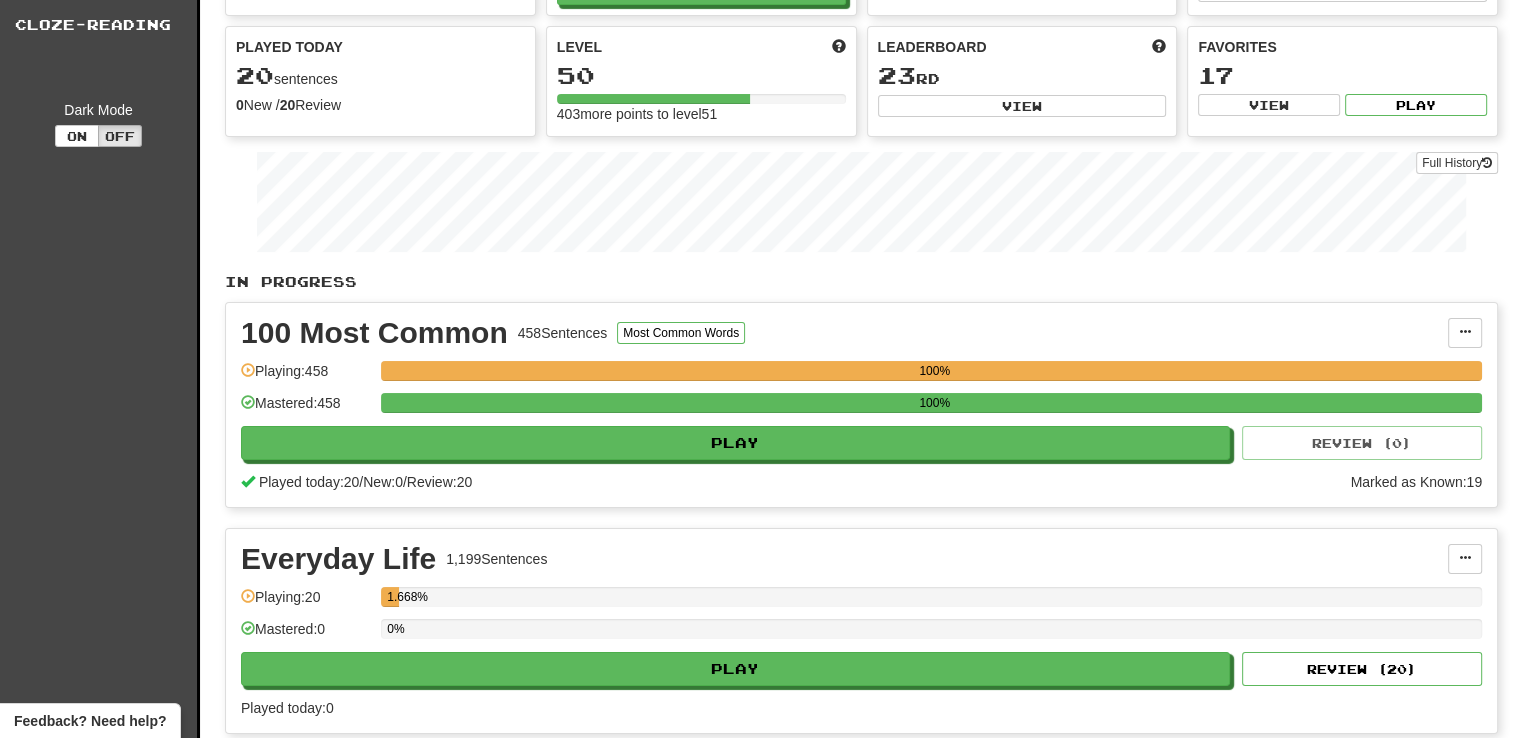 scroll, scrollTop: 0, scrollLeft: 0, axis: both 